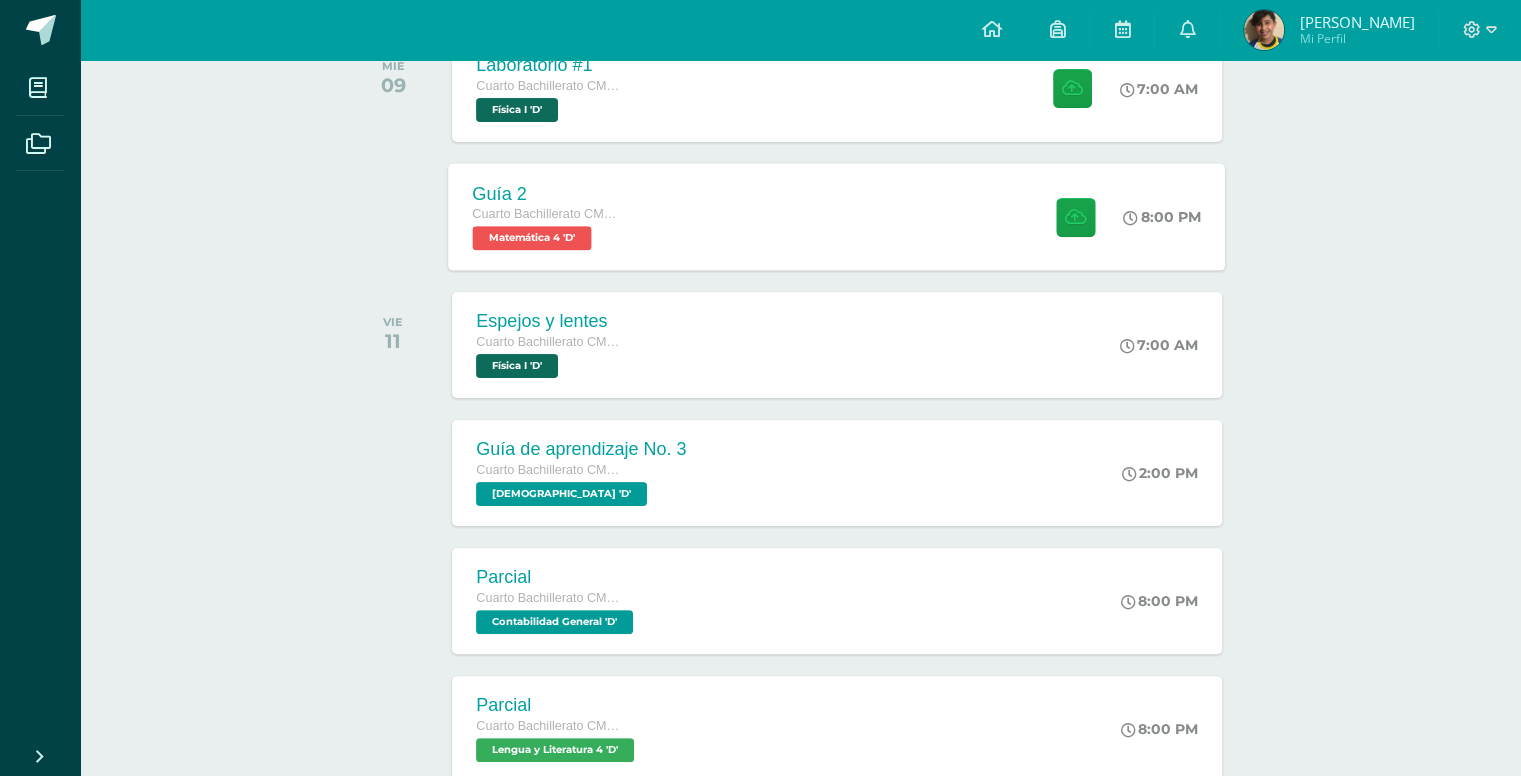 scroll, scrollTop: 400, scrollLeft: 0, axis: vertical 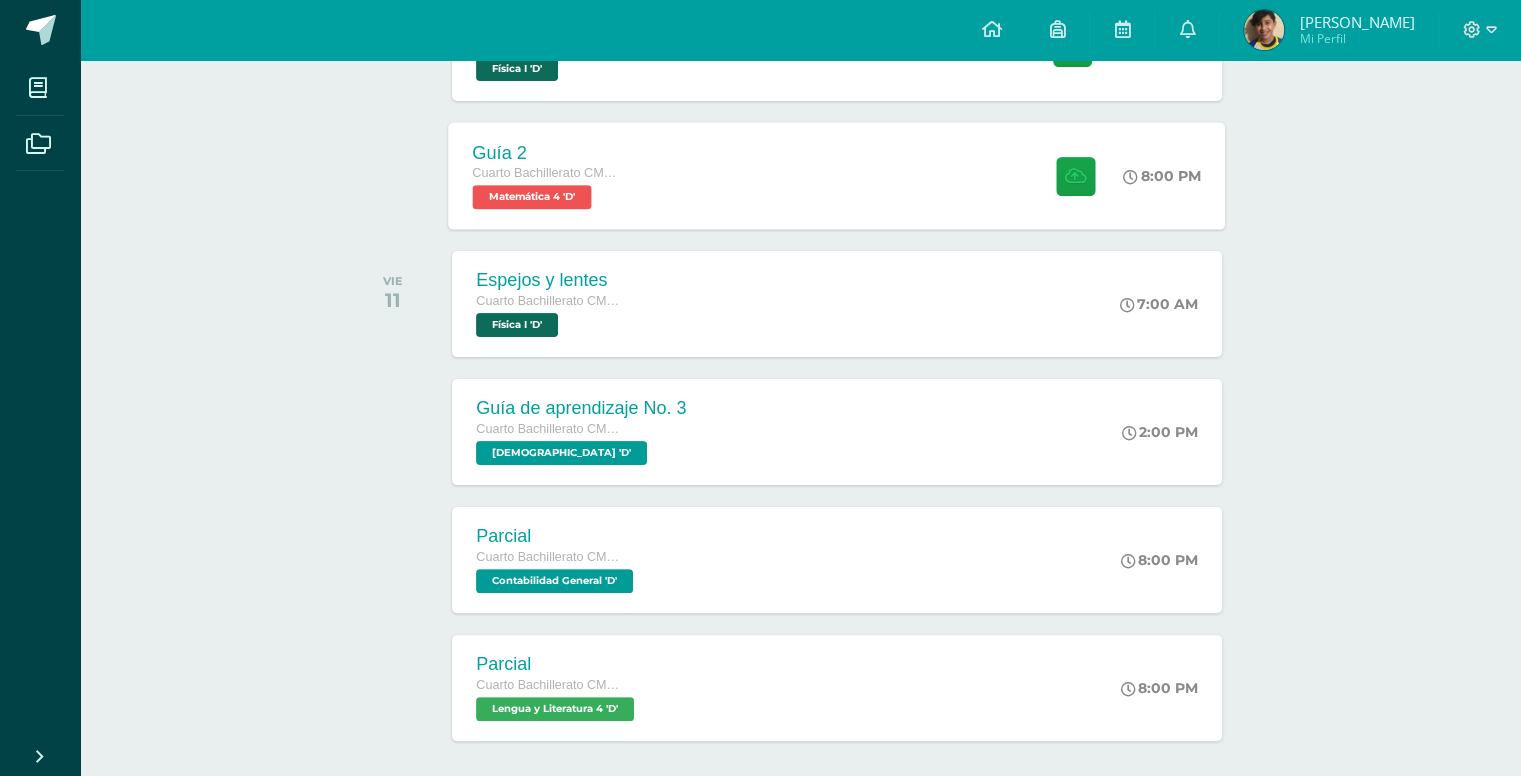 click on "Guía 2
Cuarto Bachillerato CMP Bachillerato en CCLL con Orientación en Computación
Matemática 4 'D'
8:00 PM
Guía 2
Matemática 4" at bounding box center (837, 175) 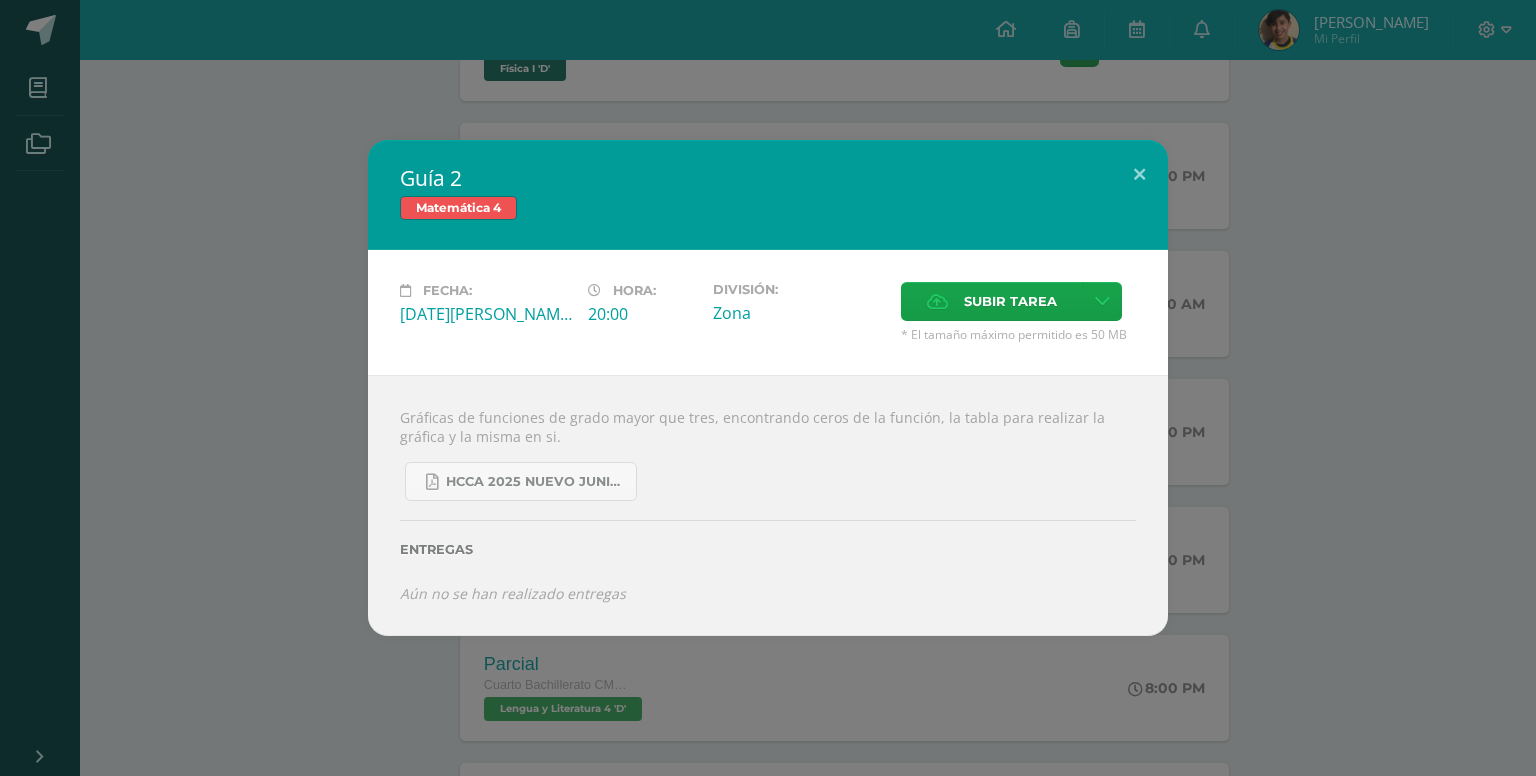 drag, startPoint x: 702, startPoint y: 72, endPoint x: 688, endPoint y: 73, distance: 14.035668 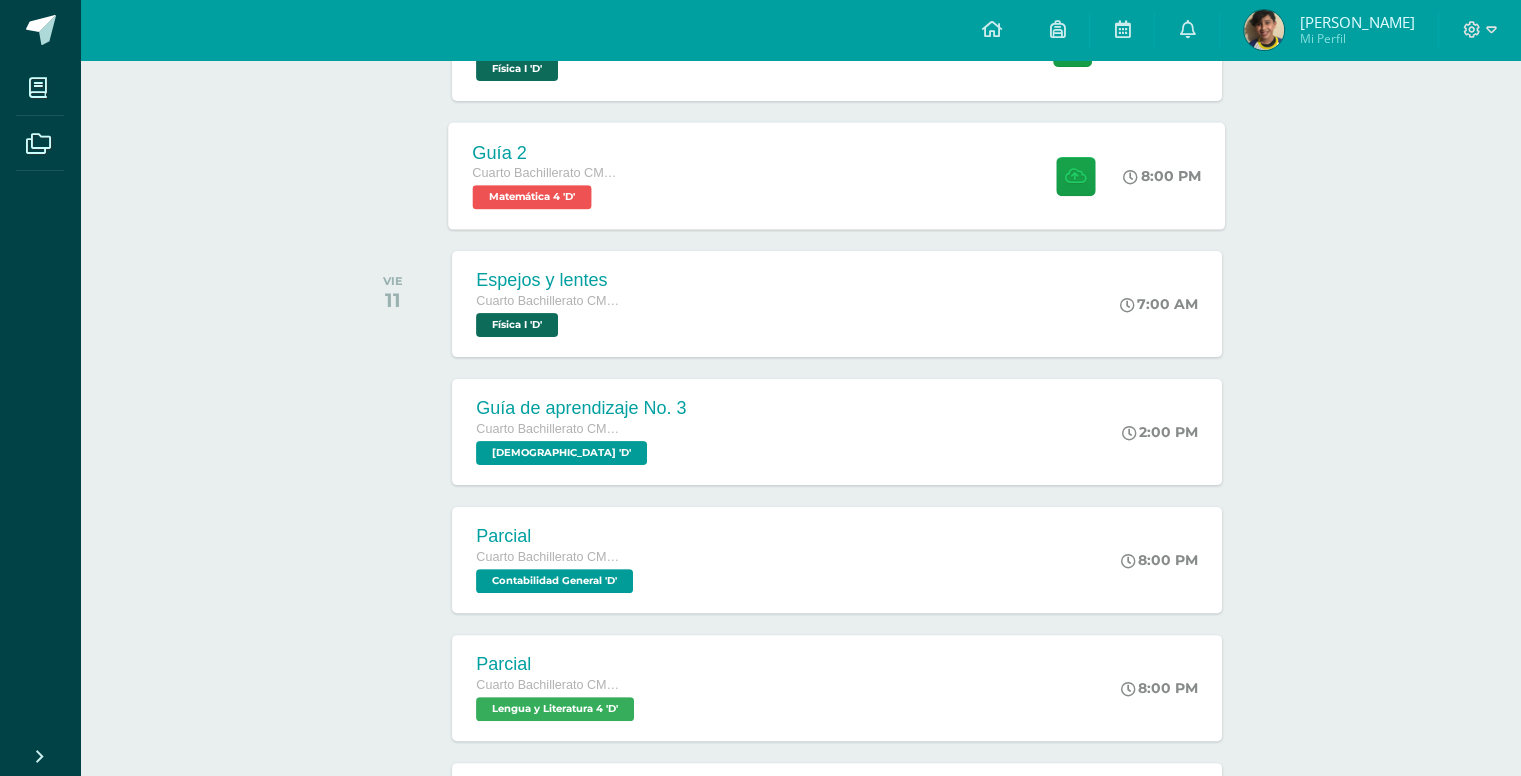 click on "Guía 2
Cuarto Bachillerato CMP Bachillerato en CCLL con Orientación en Computación
Matemática 4 'D'
8:00 PM
Guía 2
Matemática 4" at bounding box center (837, 175) 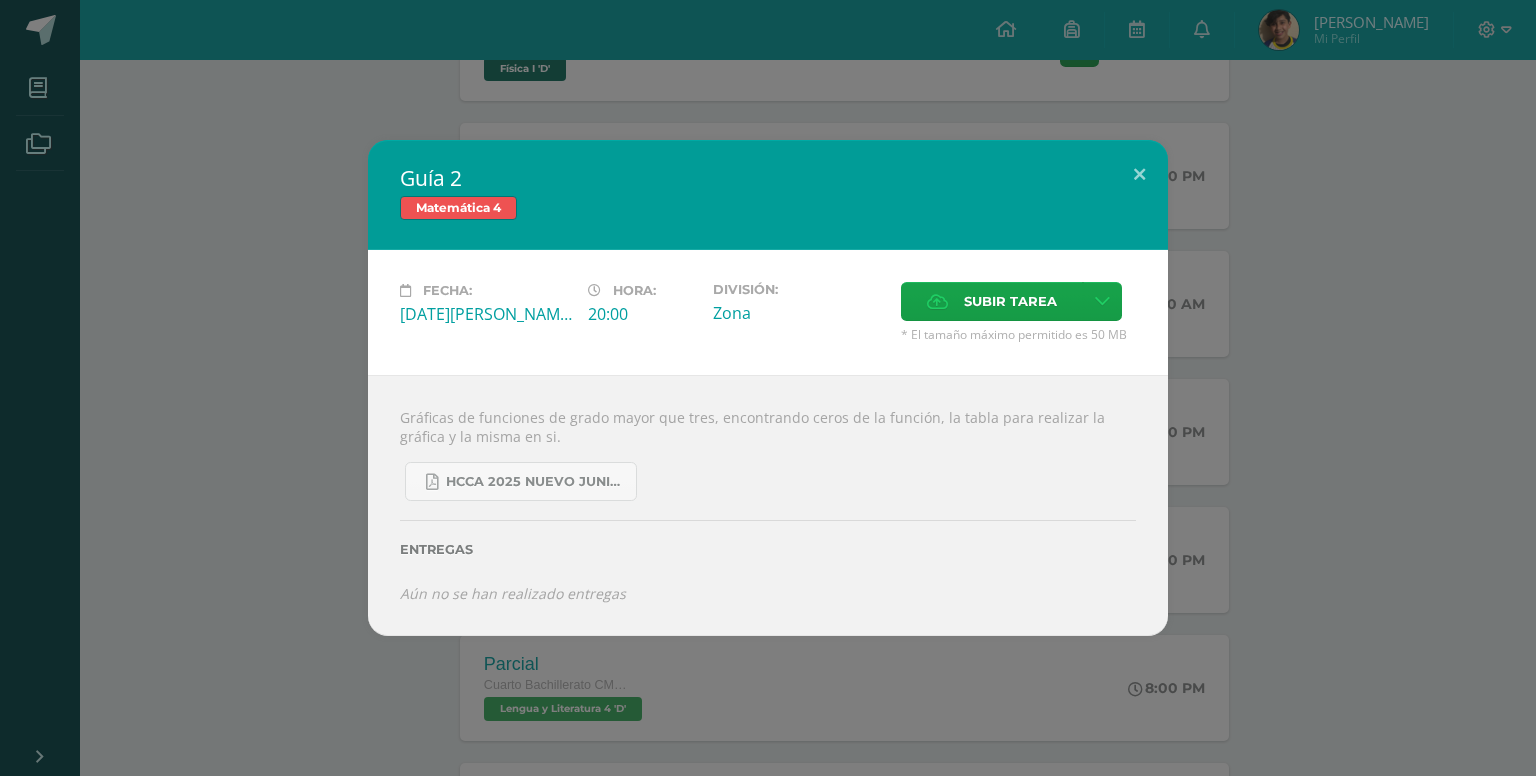 click on "Guía 2
Matemática 4
Fecha:
Miércoles 09 de Julio
Hora:
20:00
División:
Zona
Subir tarea" at bounding box center (768, 388) 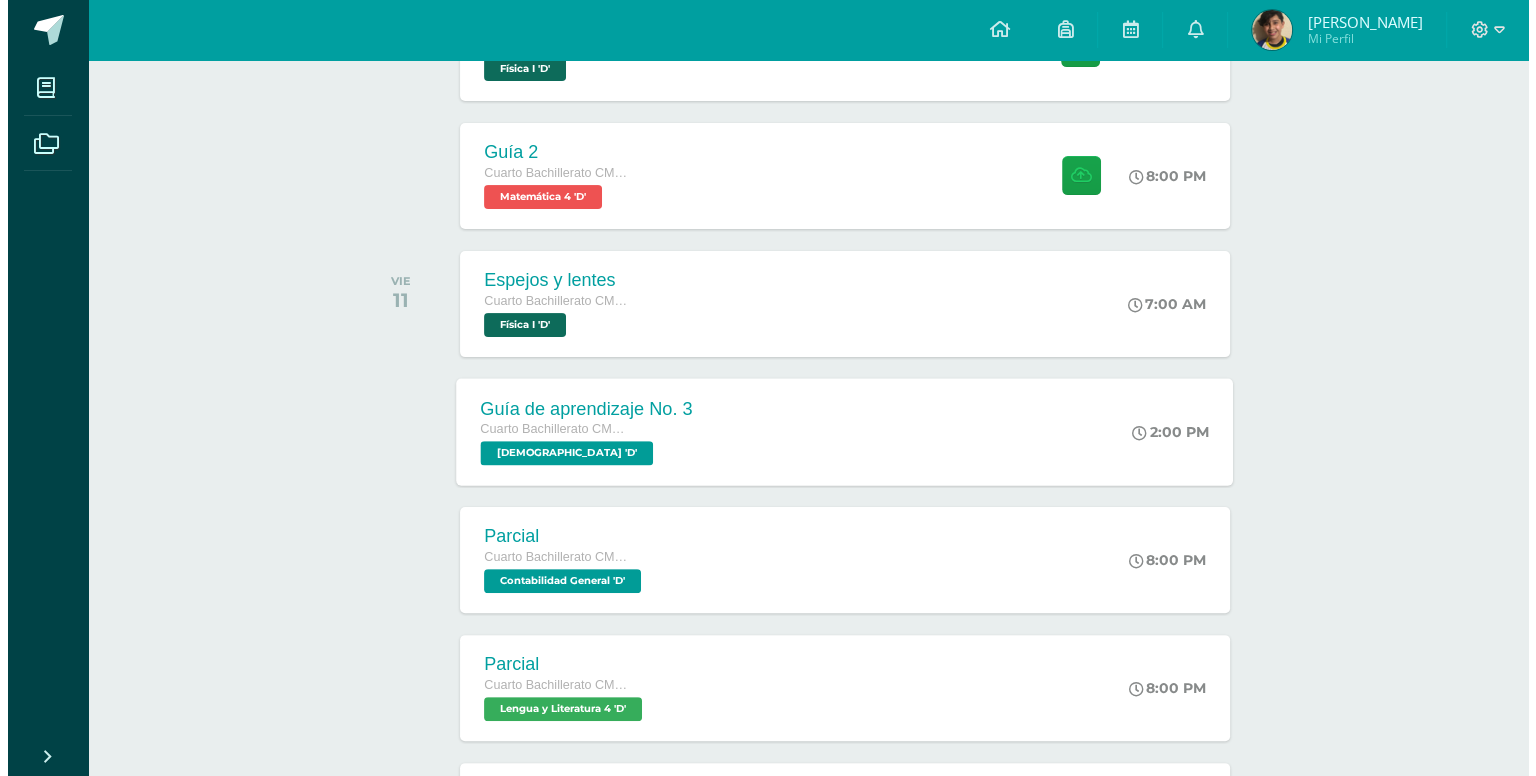 scroll, scrollTop: 700, scrollLeft: 0, axis: vertical 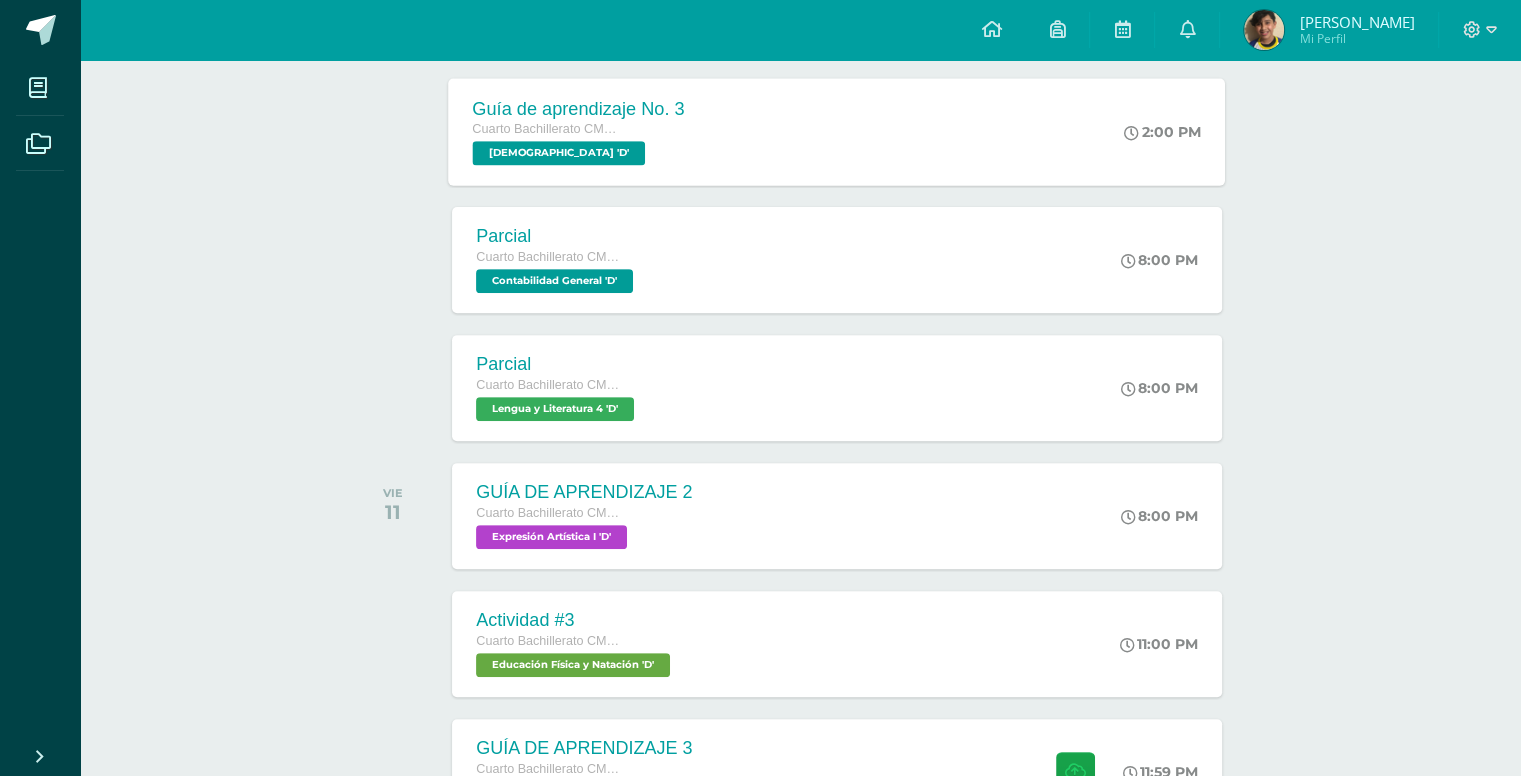 click on "Cuarto Bachillerato CMP Bachillerato en CCLL con Orientación en Computación" at bounding box center (579, 130) 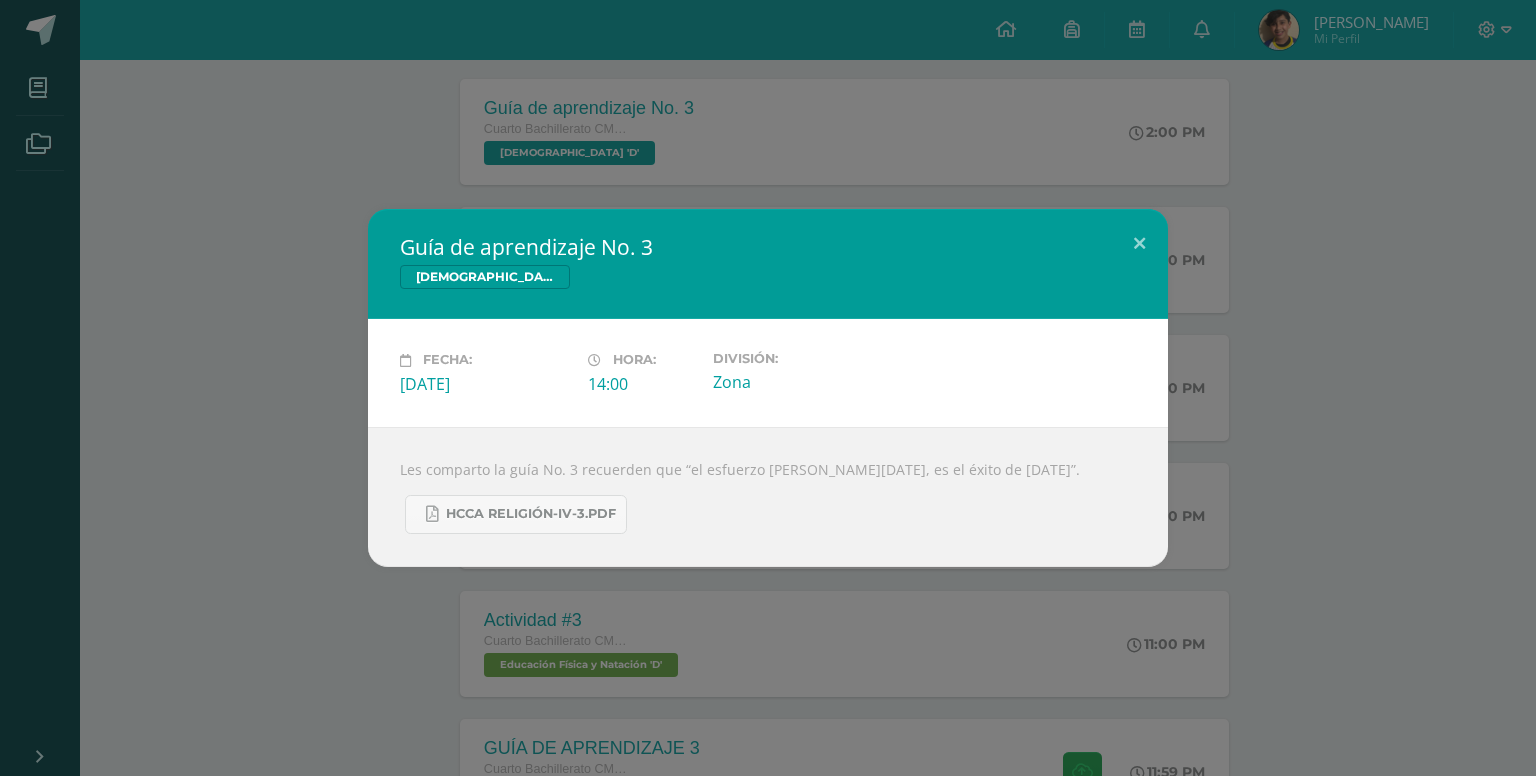 click on "Guía de aprendizaje No. 3
Biblia
Fecha:
Viernes 11 de Julio
Hora:
14:00
División:
Zona" at bounding box center (768, 388) 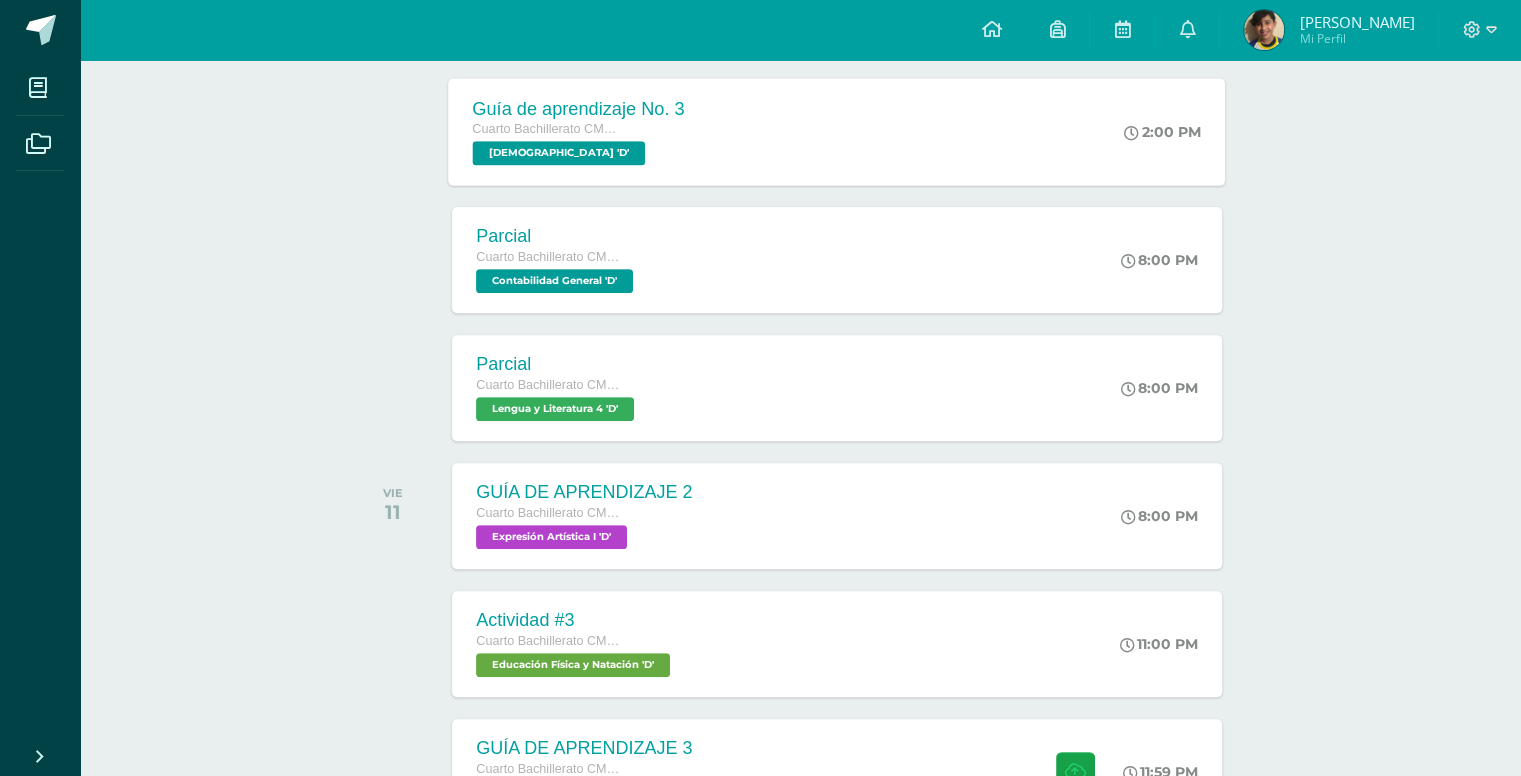 click on "Guía de aprendizaje No. 3
Cuarto Bachillerato CMP Bachillerato en CCLL con Orientación en Computación
Biblia 'D'" at bounding box center [579, 131] 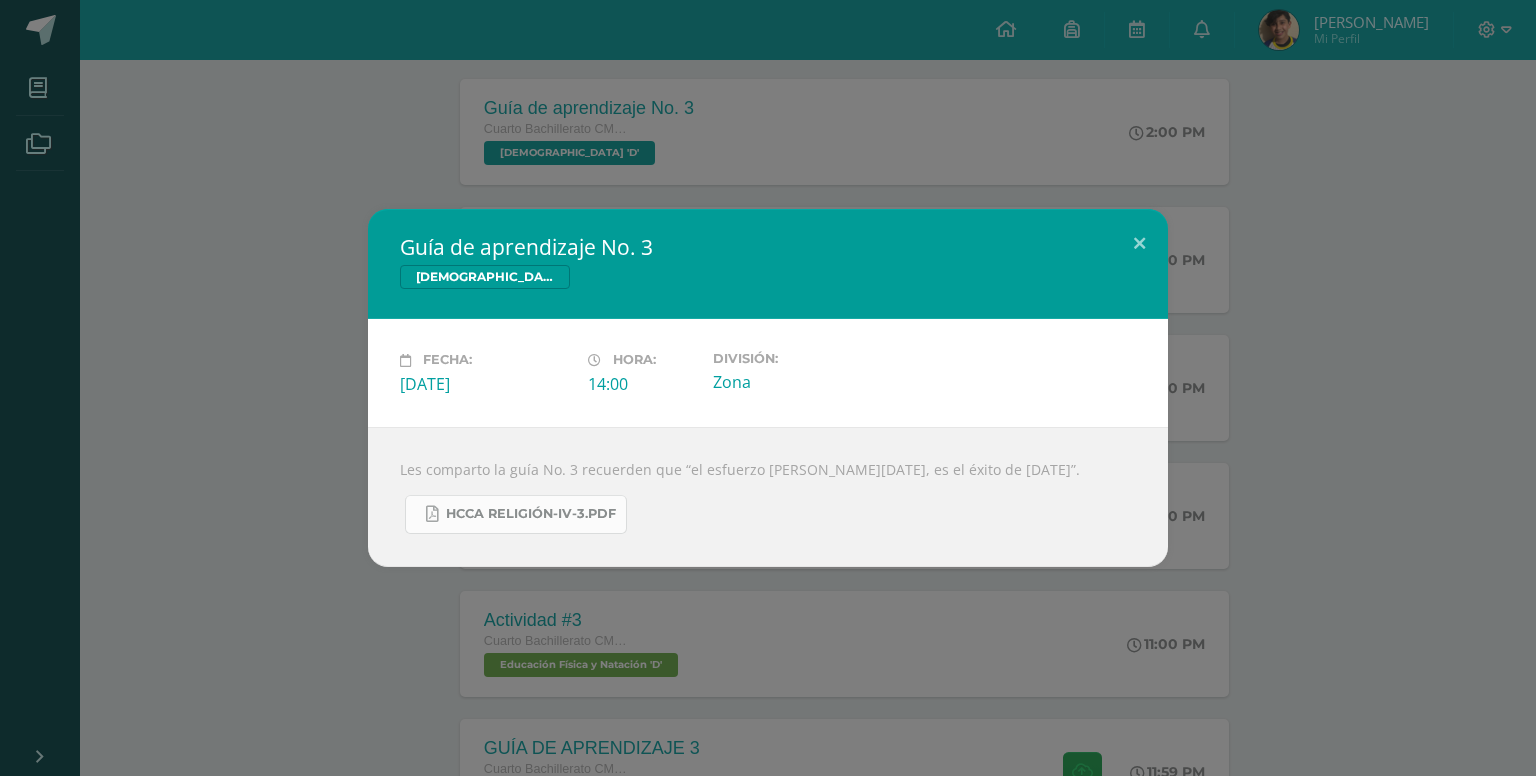 click on "HCCA Religión-IV-3.pdf" at bounding box center (516, 514) 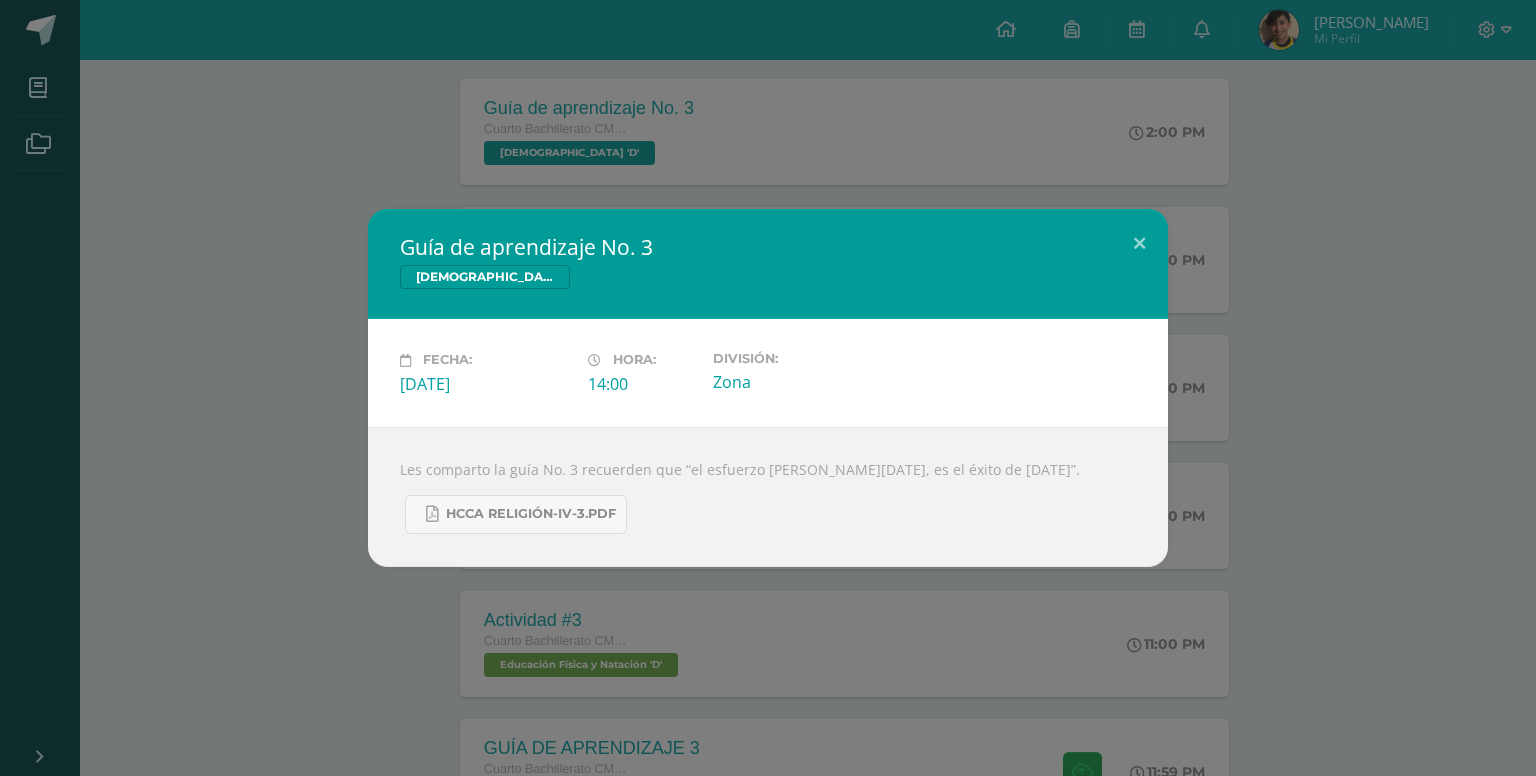 click on "Guía de aprendizaje No. 3
Biblia
Fecha:
Viernes 11 de Julio
Hora:
14:00
División:
Zona" at bounding box center (768, 388) 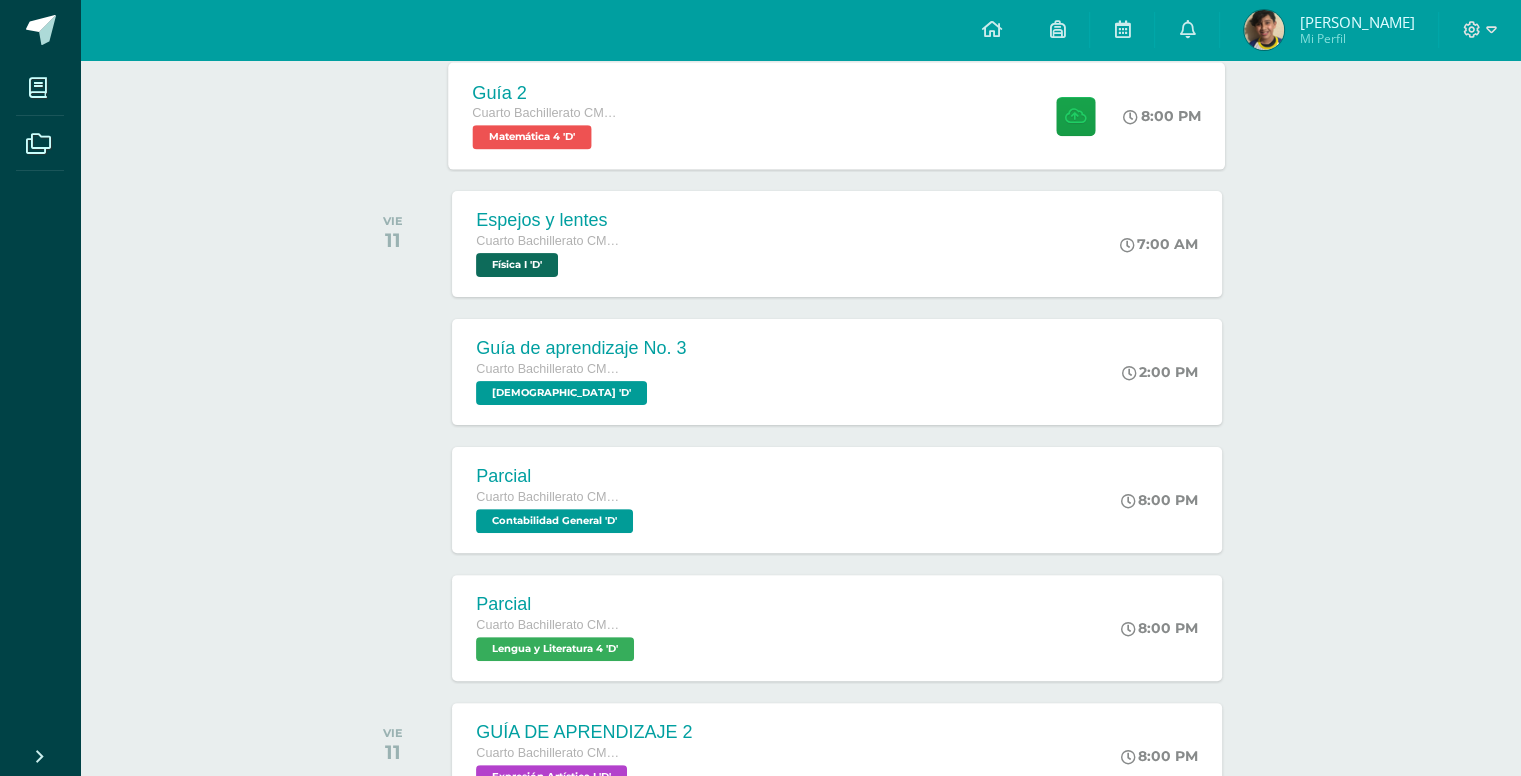 scroll, scrollTop: 100, scrollLeft: 0, axis: vertical 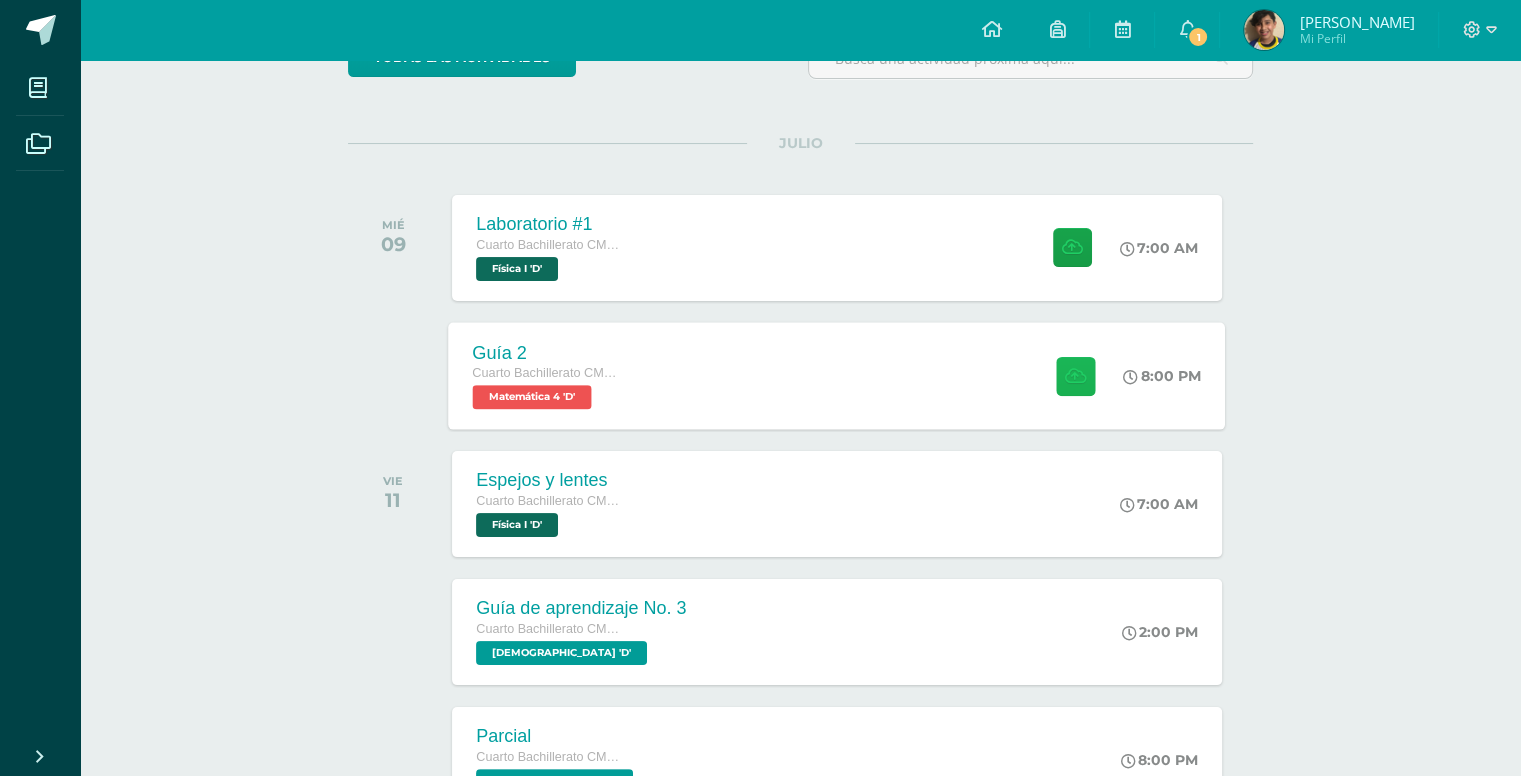 click at bounding box center (1075, 375) 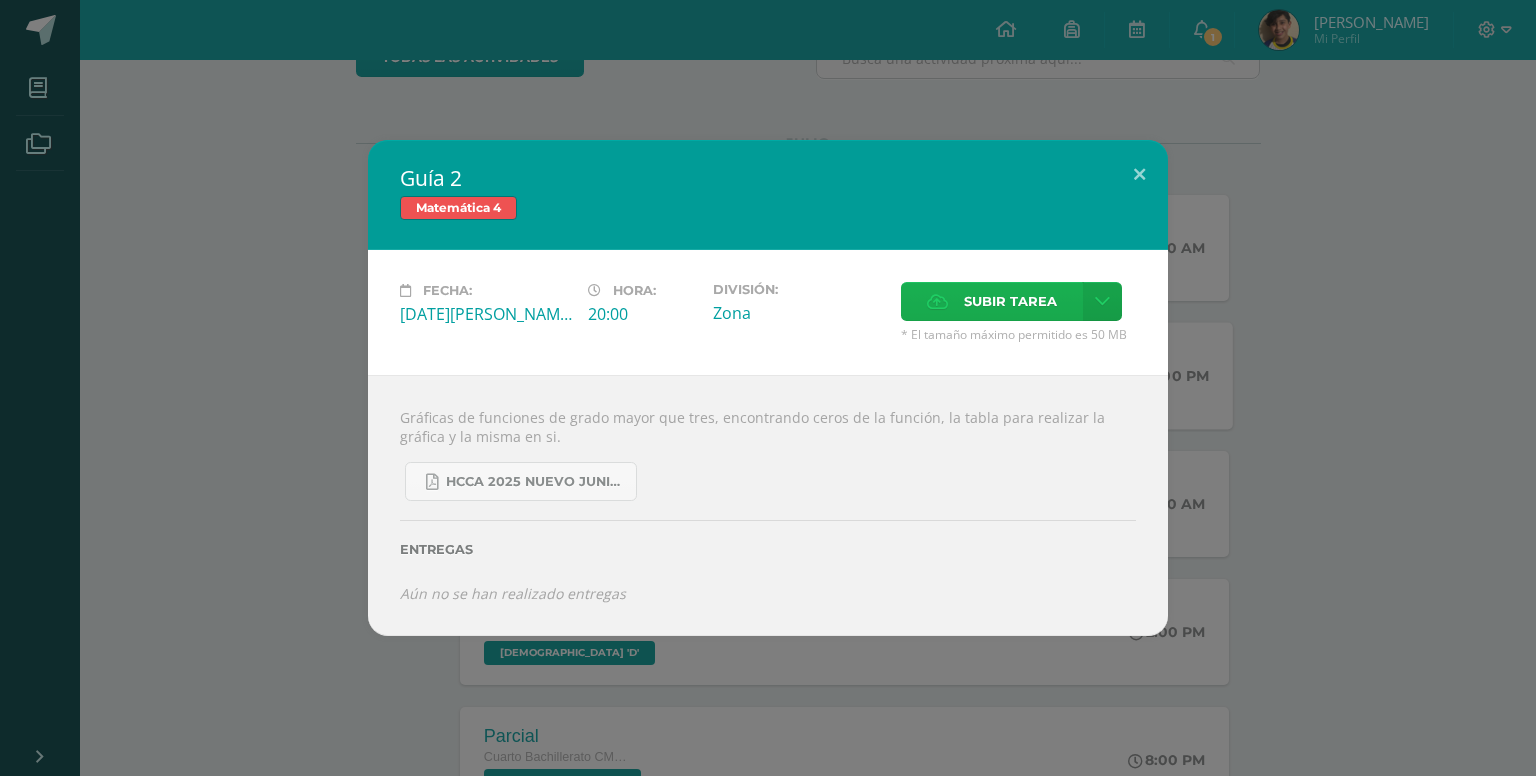 click on "Subir tarea" at bounding box center (1010, 301) 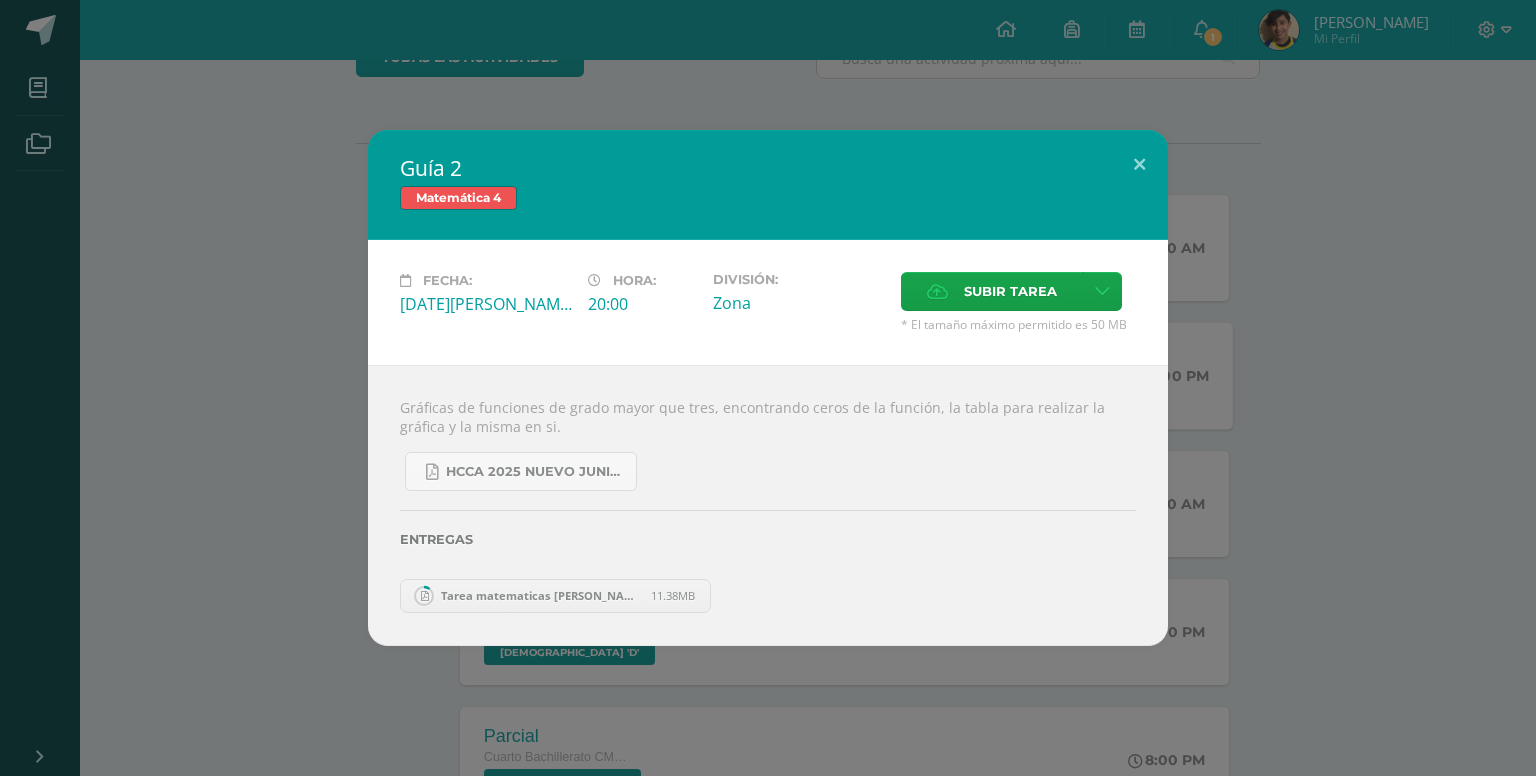 click on "Guía 2
Matemática 4
Fecha:
[DATE][PERSON_NAME]:
20:00
División:
Zona
Subir tarea" at bounding box center (768, 388) 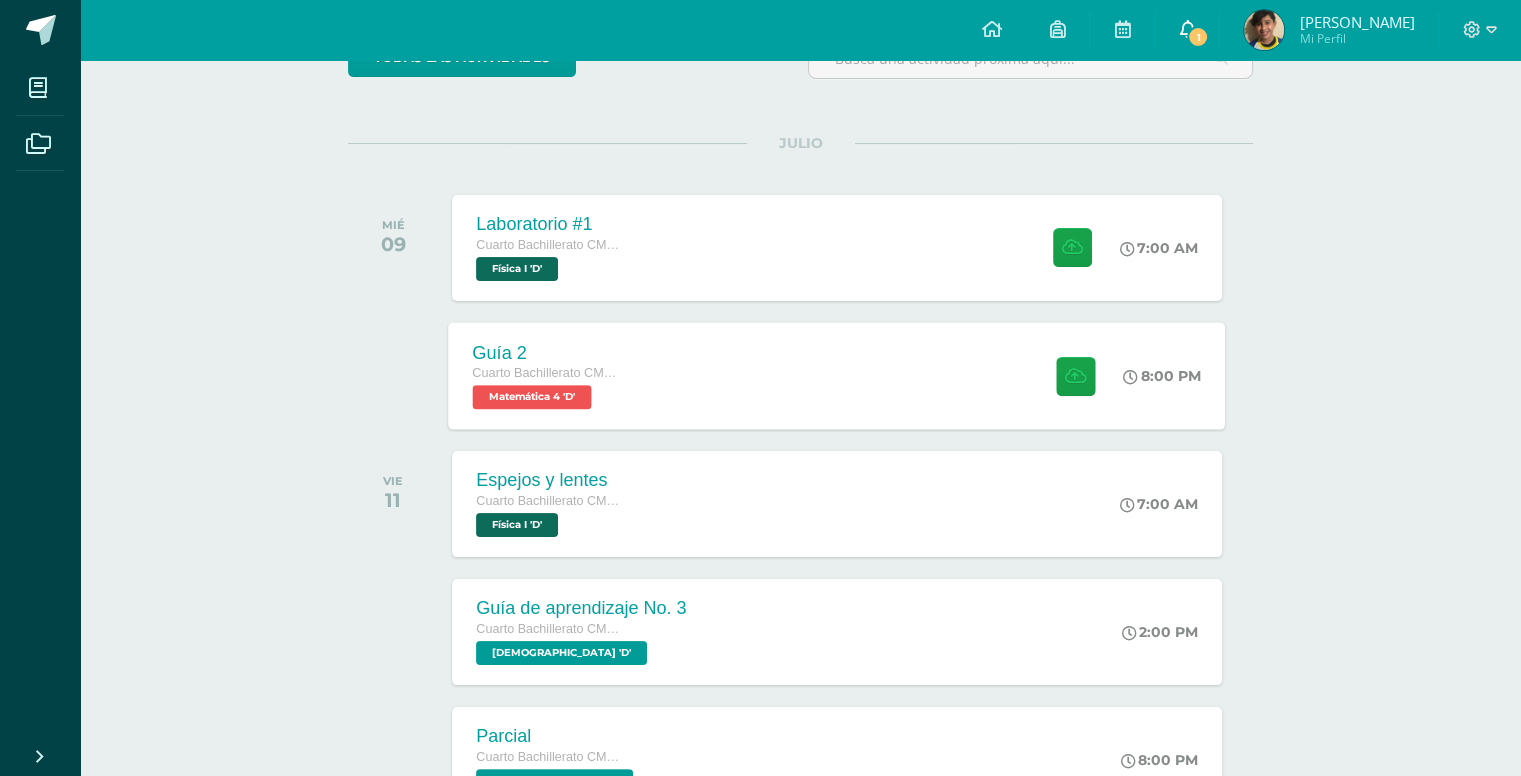 click on "1" at bounding box center [1187, 30] 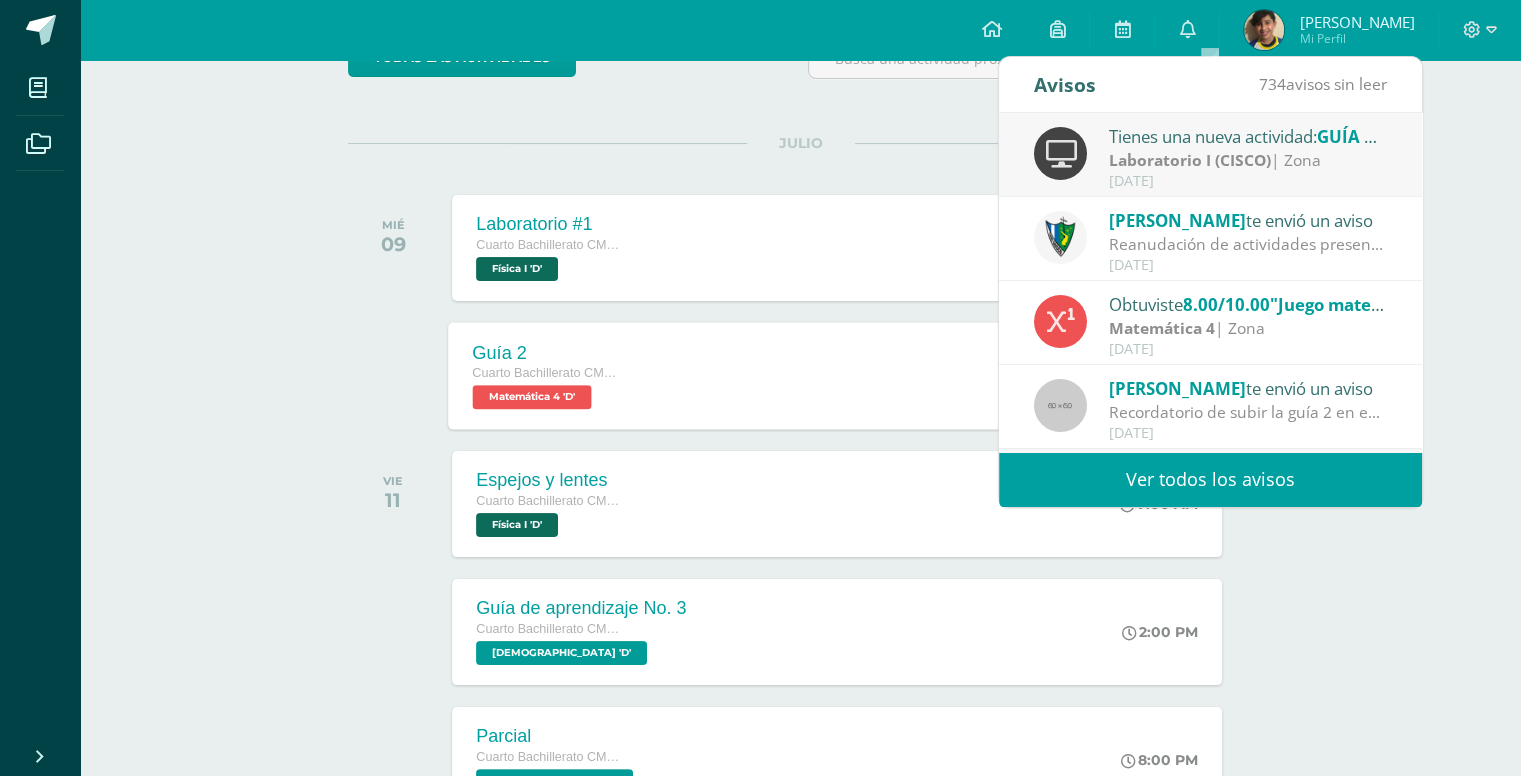 click on "Laboratorio I (CISCO)" at bounding box center (1190, 160) 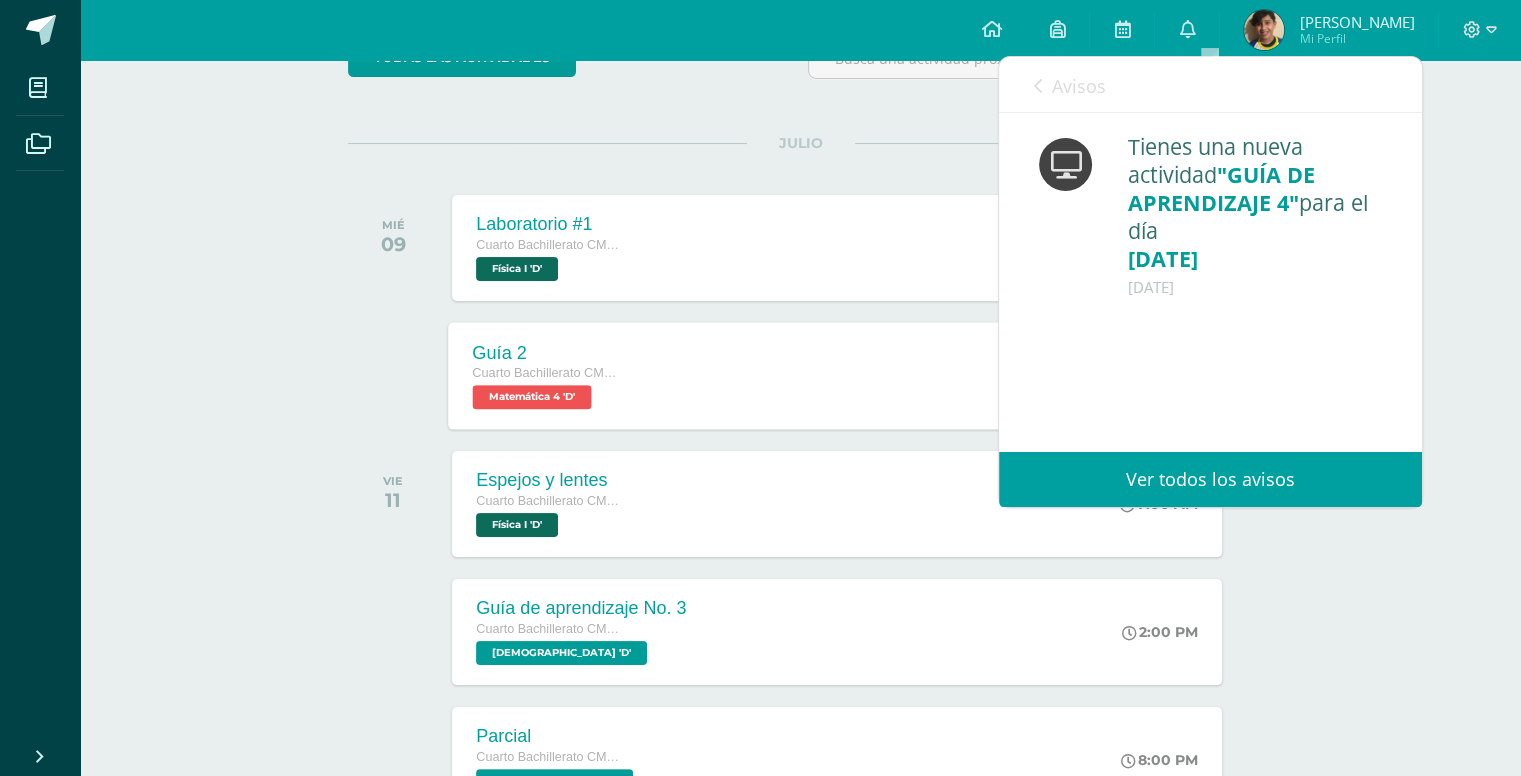click on "Avisos" at bounding box center (1070, 85) 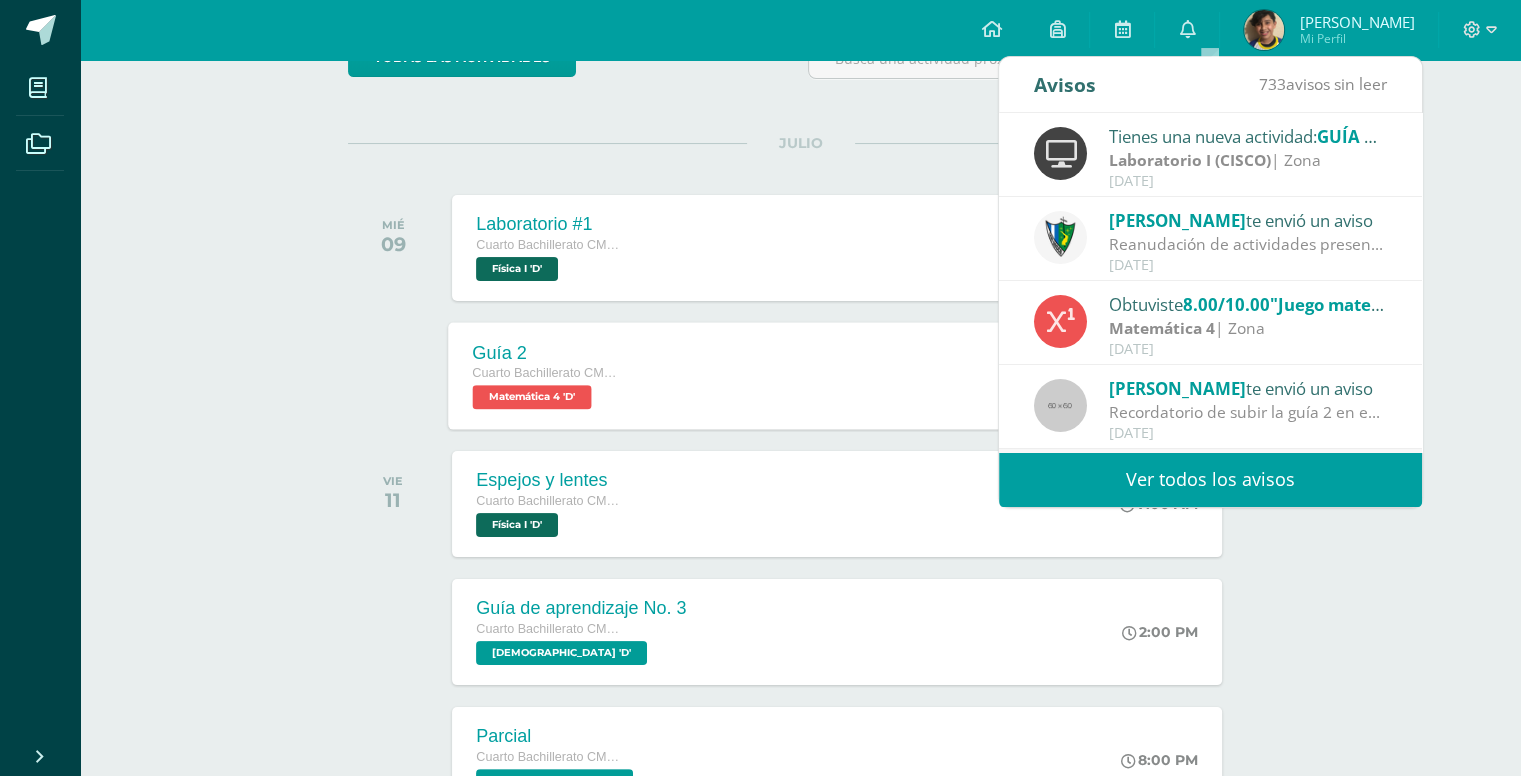 click on "todas las Actividades
No tienes actividades
Échale un vistazo a los demás períodos o  sal y disfruta del sol
JULIO
MIÉ
09
Laboratorio #1
Cuarto Bachillerato CMP Bachillerato en CCLL con Orientación en Computación
Física I 'D'
7:00 AM" at bounding box center [800, 916] 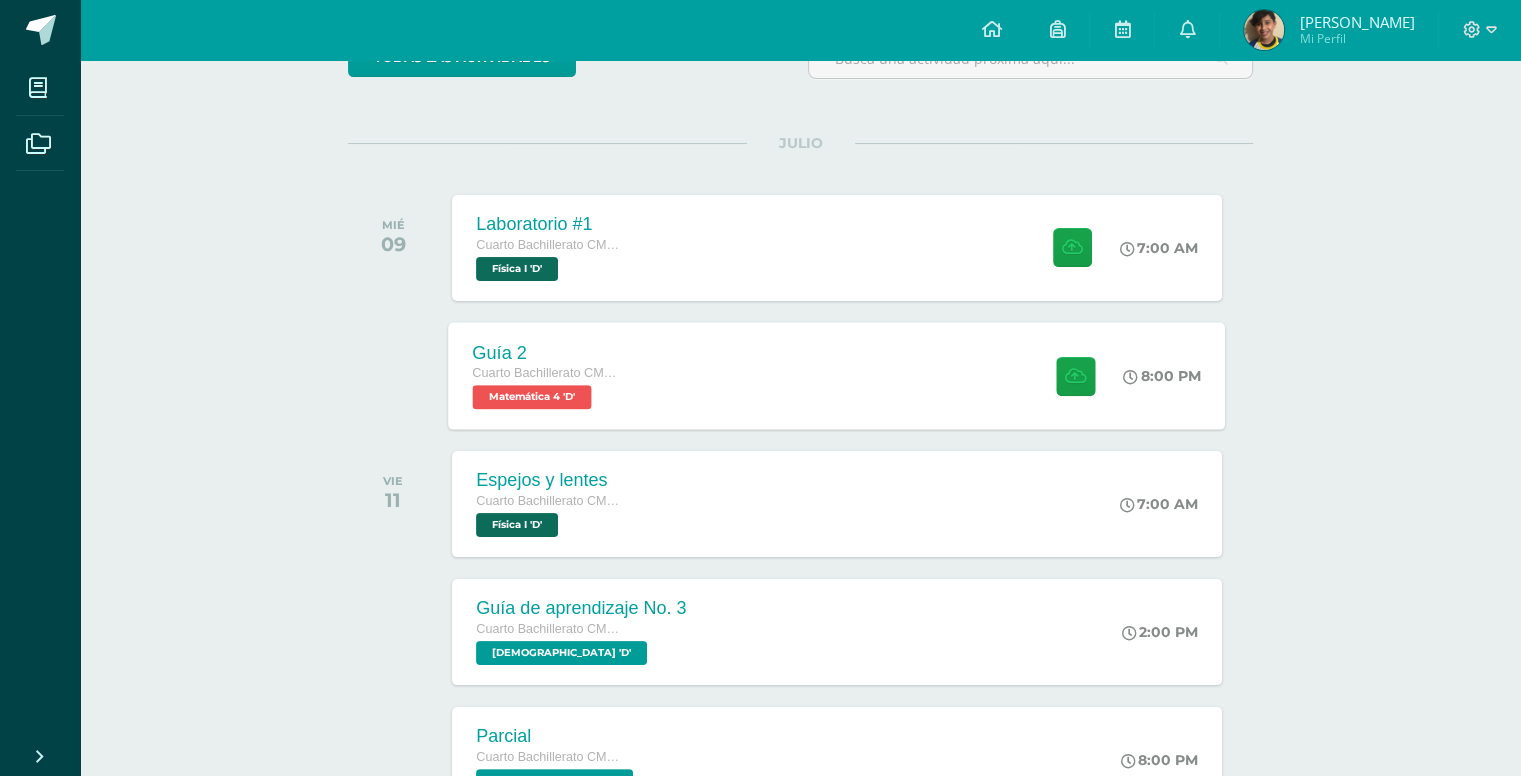 click on "Guía 2
Cuarto Bachillerato CMP Bachillerato en CCLL con Orientación en Computación
Matemática 4 'D'
8:00 PM
Guía 2
Matemática 4" at bounding box center [837, 375] 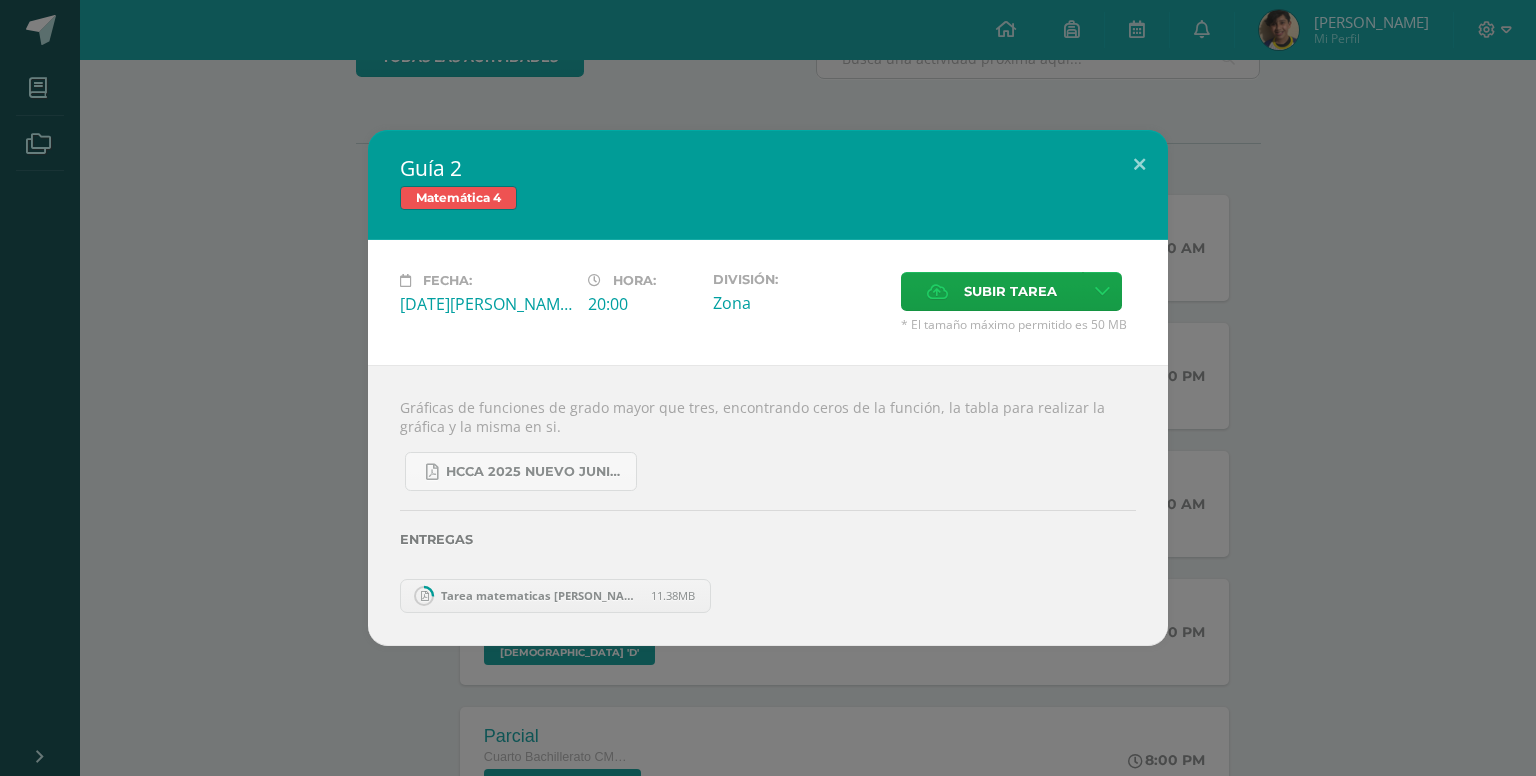 click on "Guía 2
Matemática 4
Fecha:
Miércoles 09 de Julio
Hora:
20:00
División:
Zona
Subir tarea" at bounding box center (768, 387) 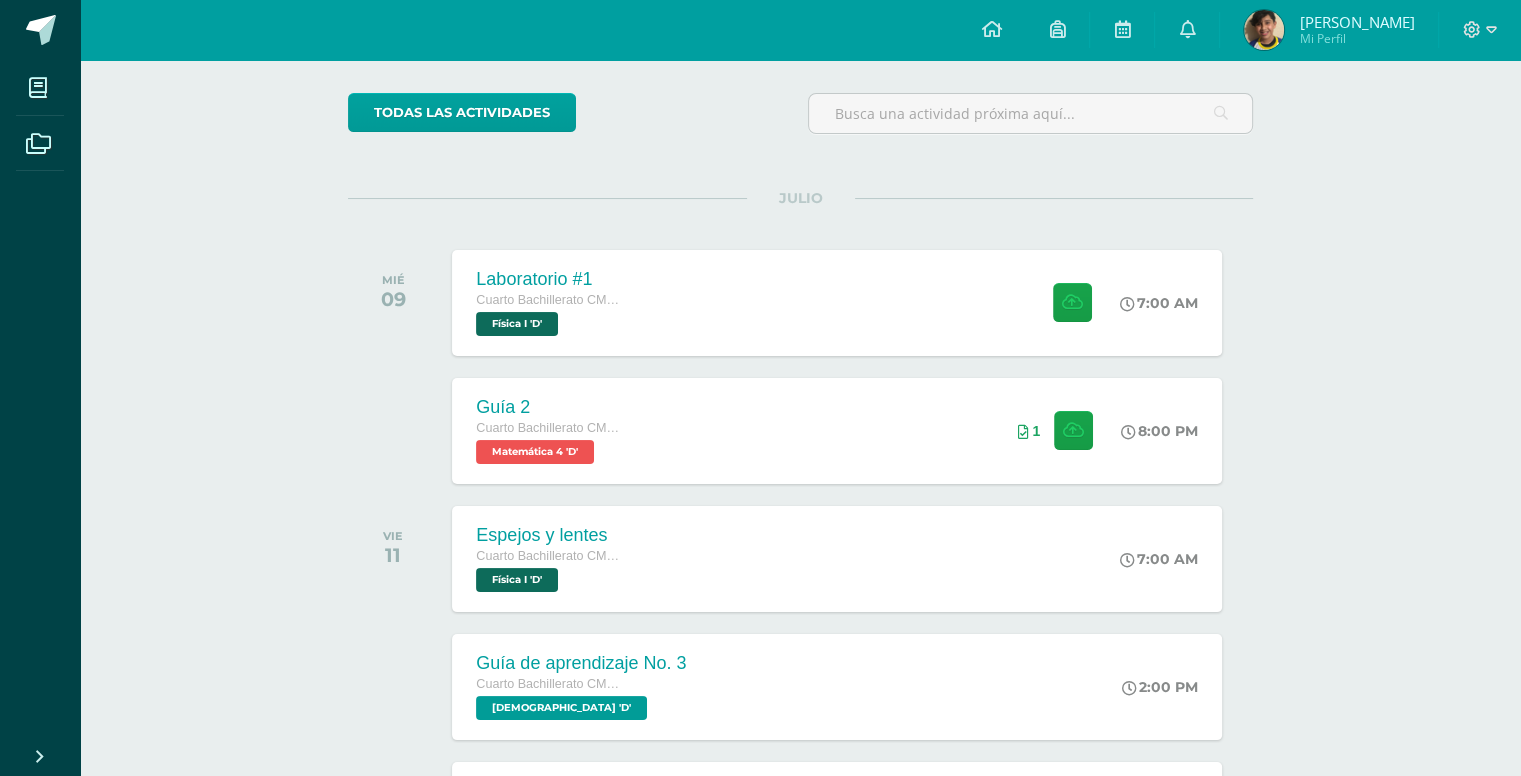 scroll, scrollTop: 300, scrollLeft: 0, axis: vertical 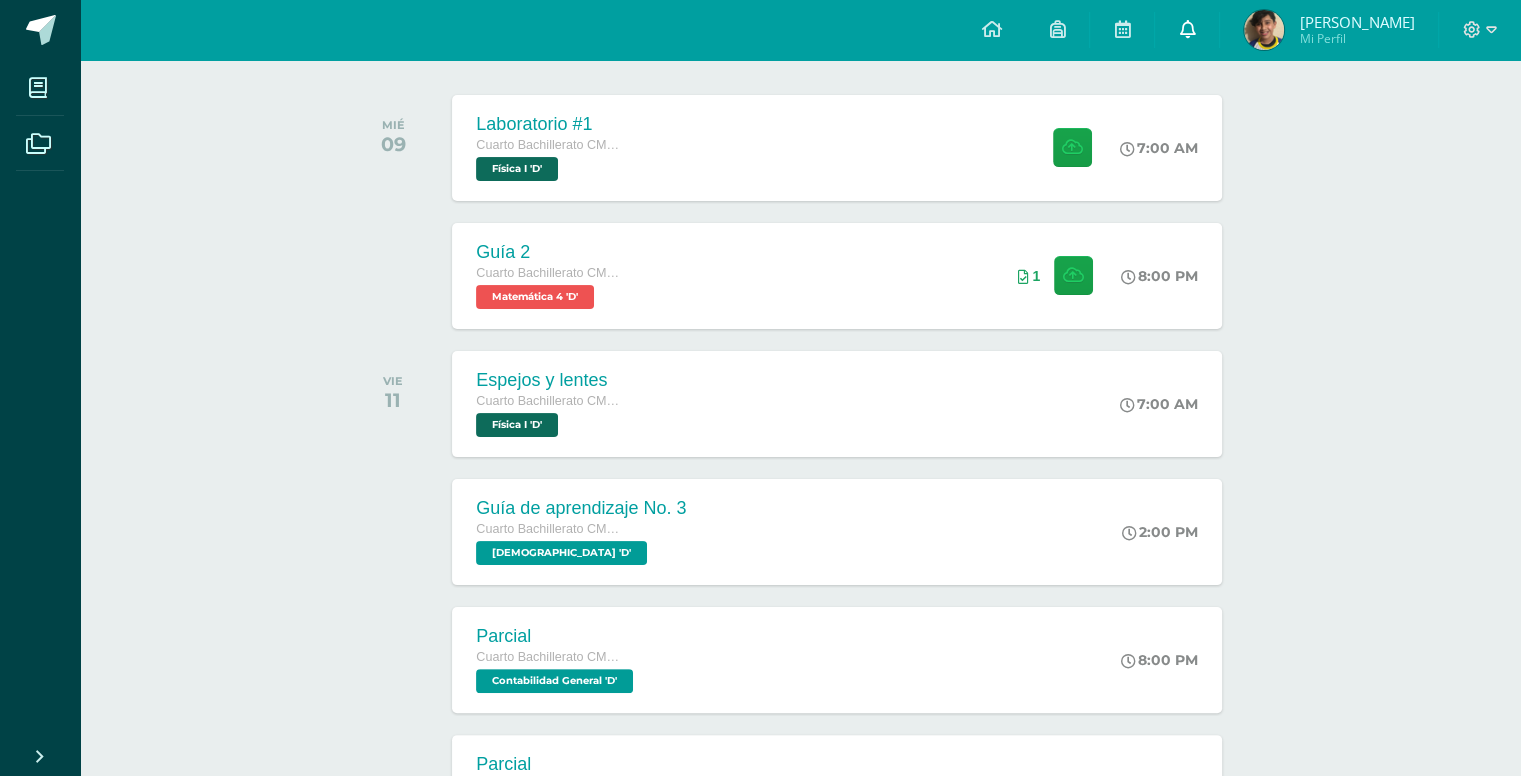 click on "0" at bounding box center (1187, 30) 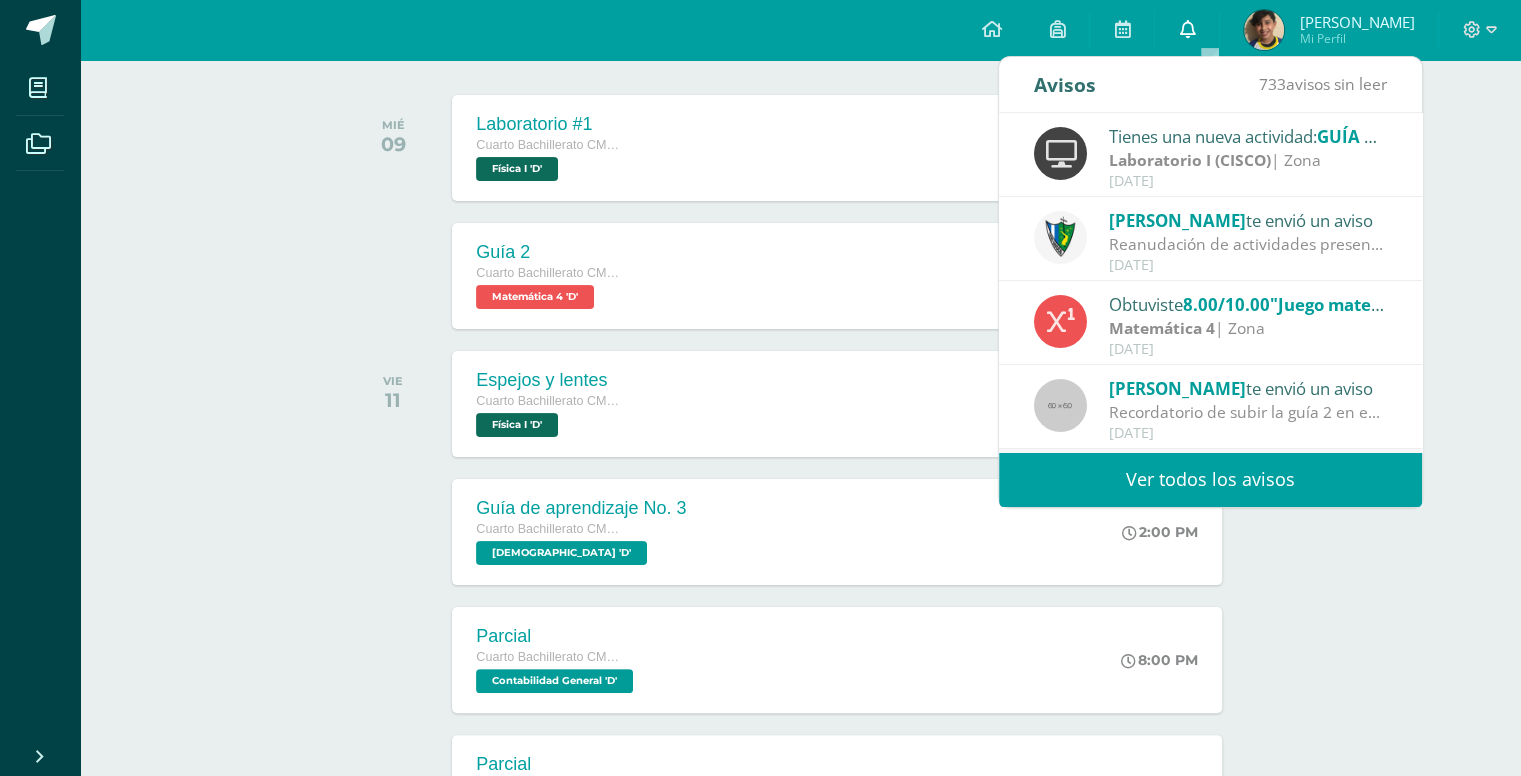 click on "0" at bounding box center [1187, 30] 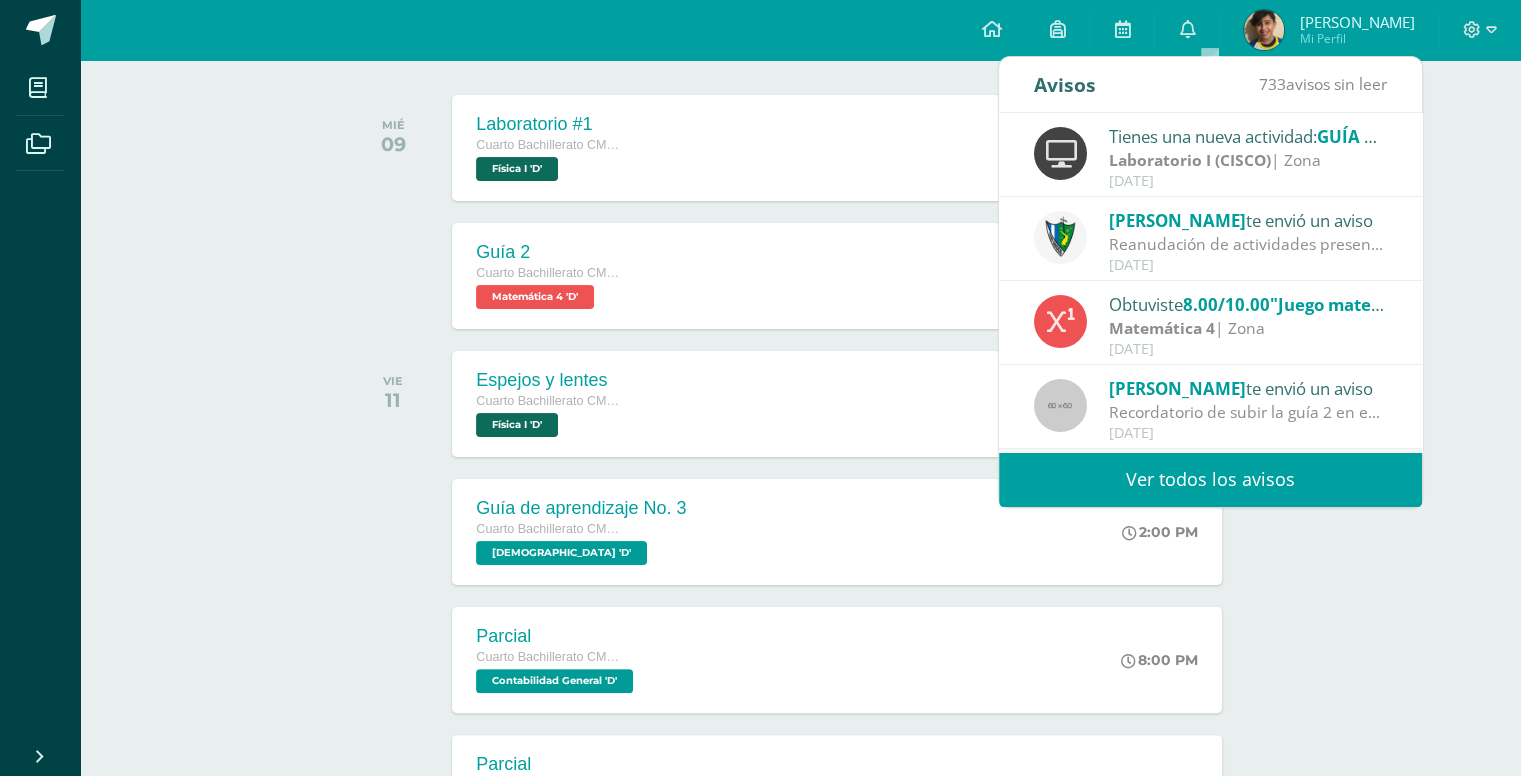 click on "Ver todos los avisos" at bounding box center [1210, 479] 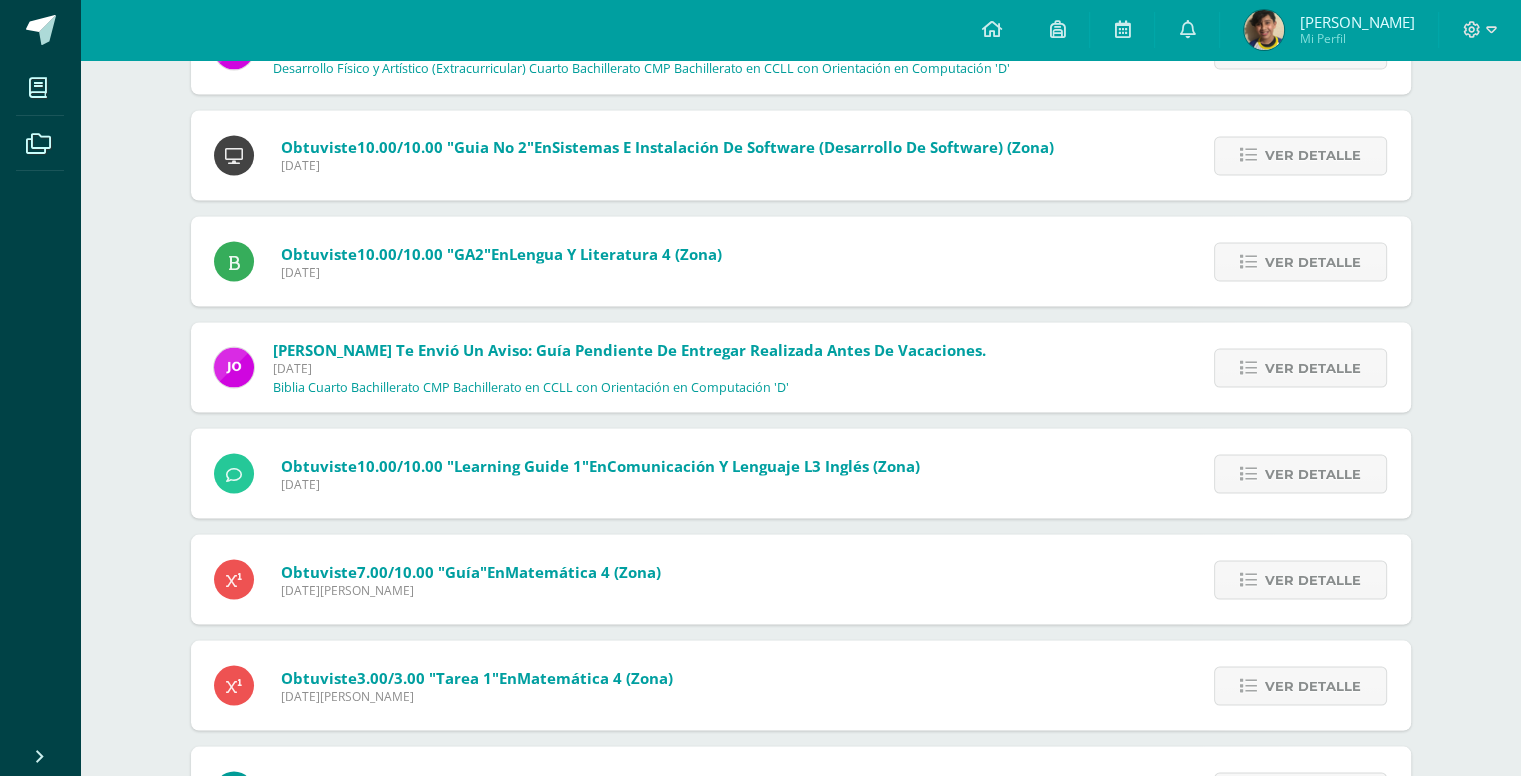 scroll, scrollTop: 3772, scrollLeft: 0, axis: vertical 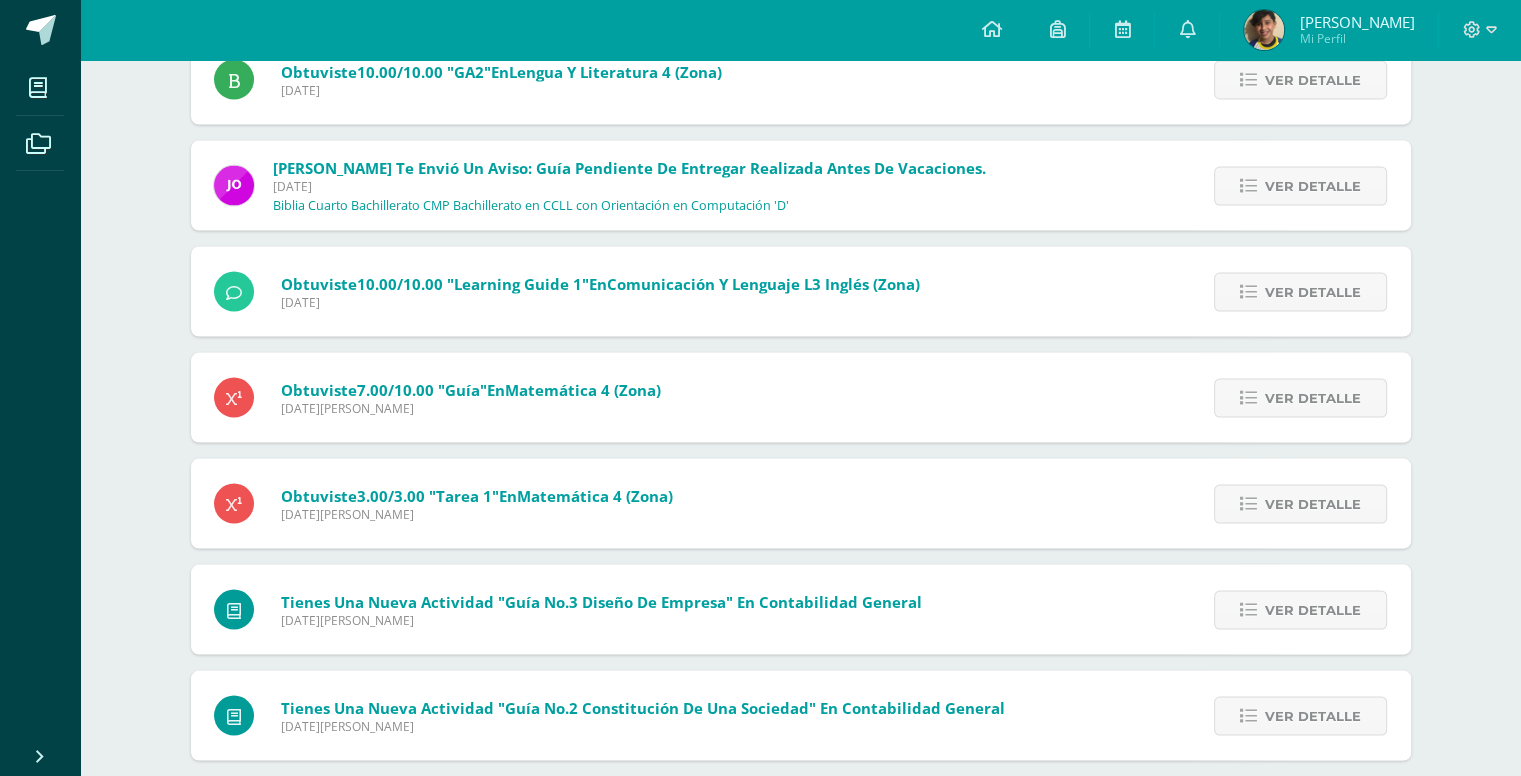 click on "Martes 01 de Julio de 2025" at bounding box center [600, 301] 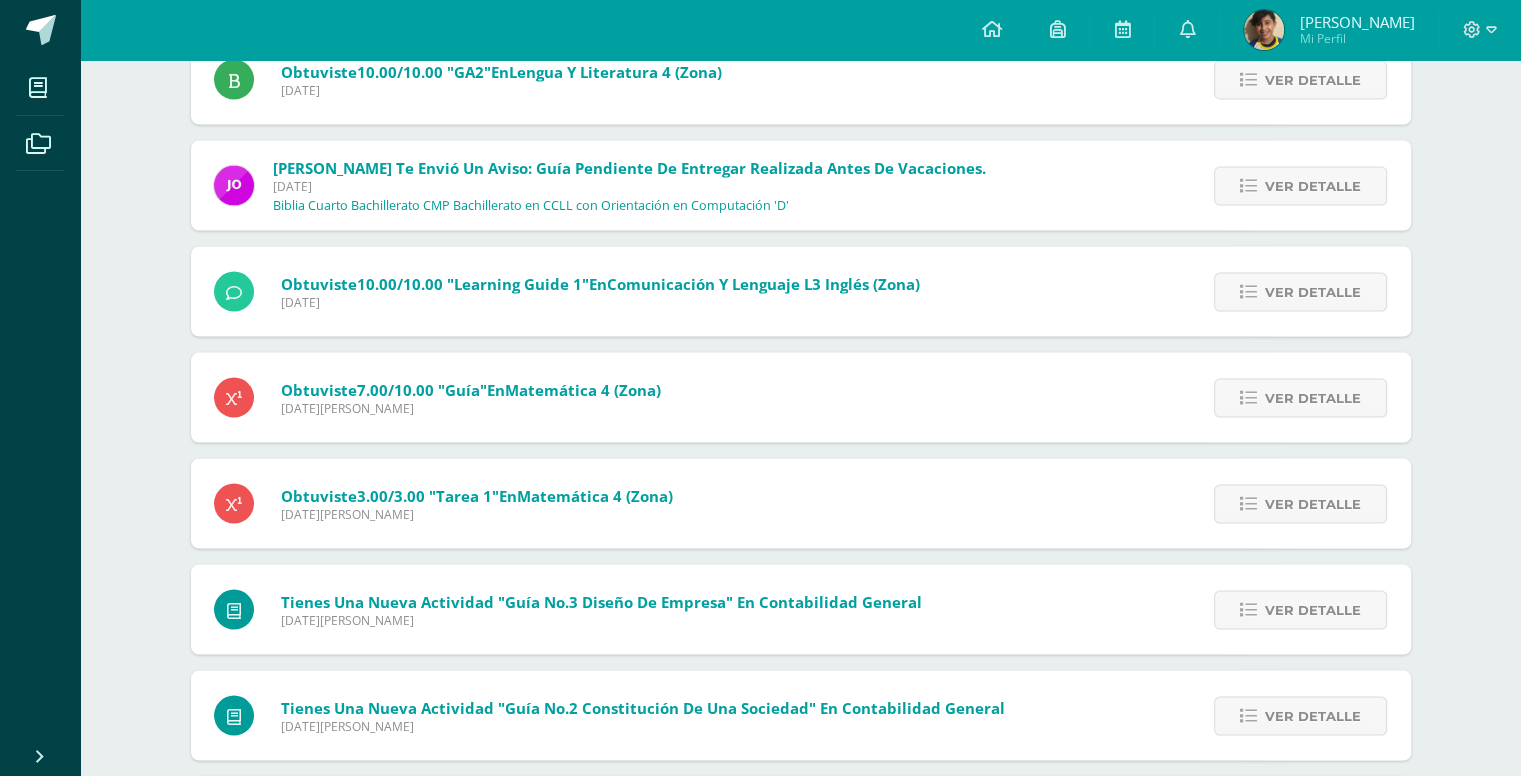 click at bounding box center (234, 291) 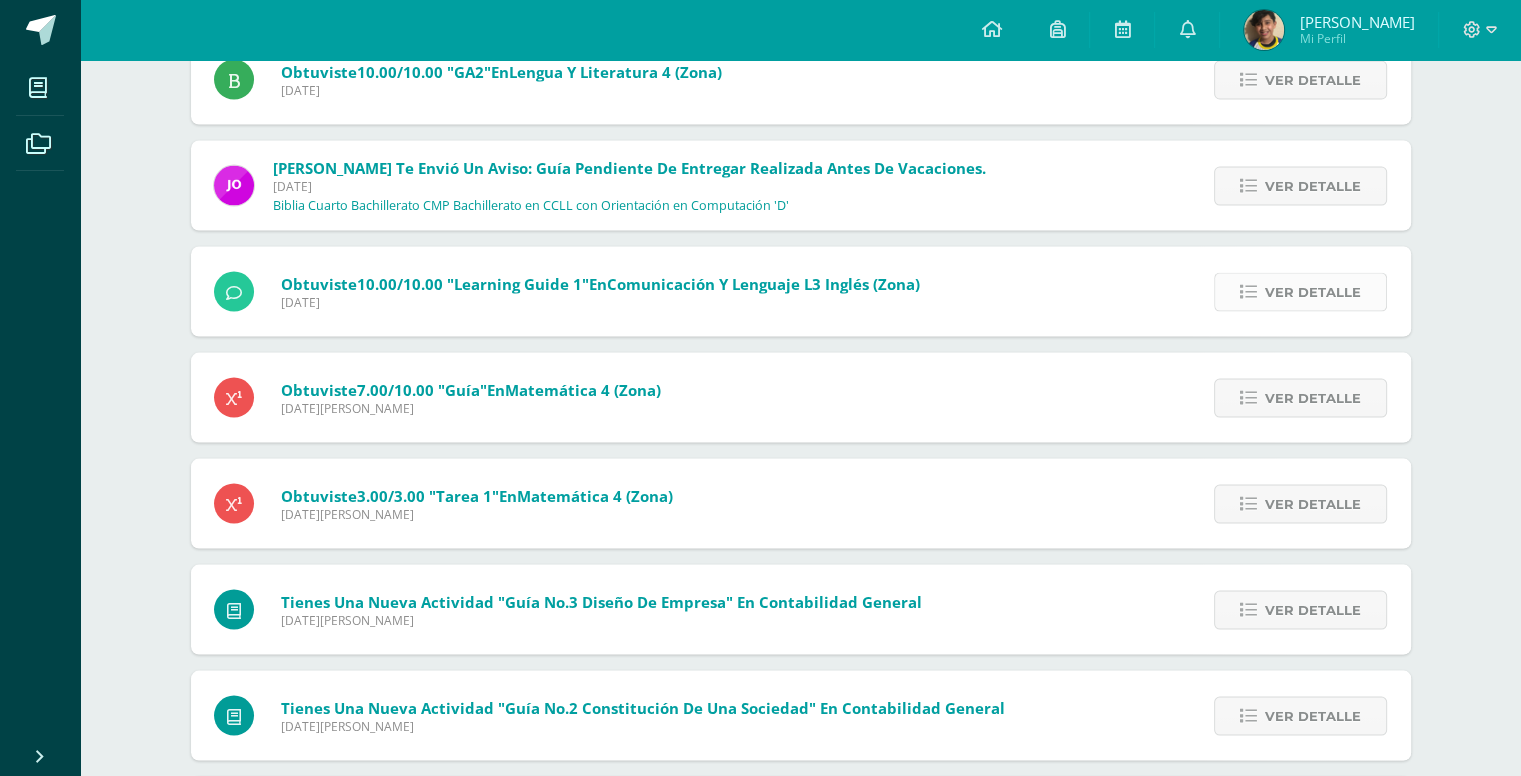 click at bounding box center [1248, 291] 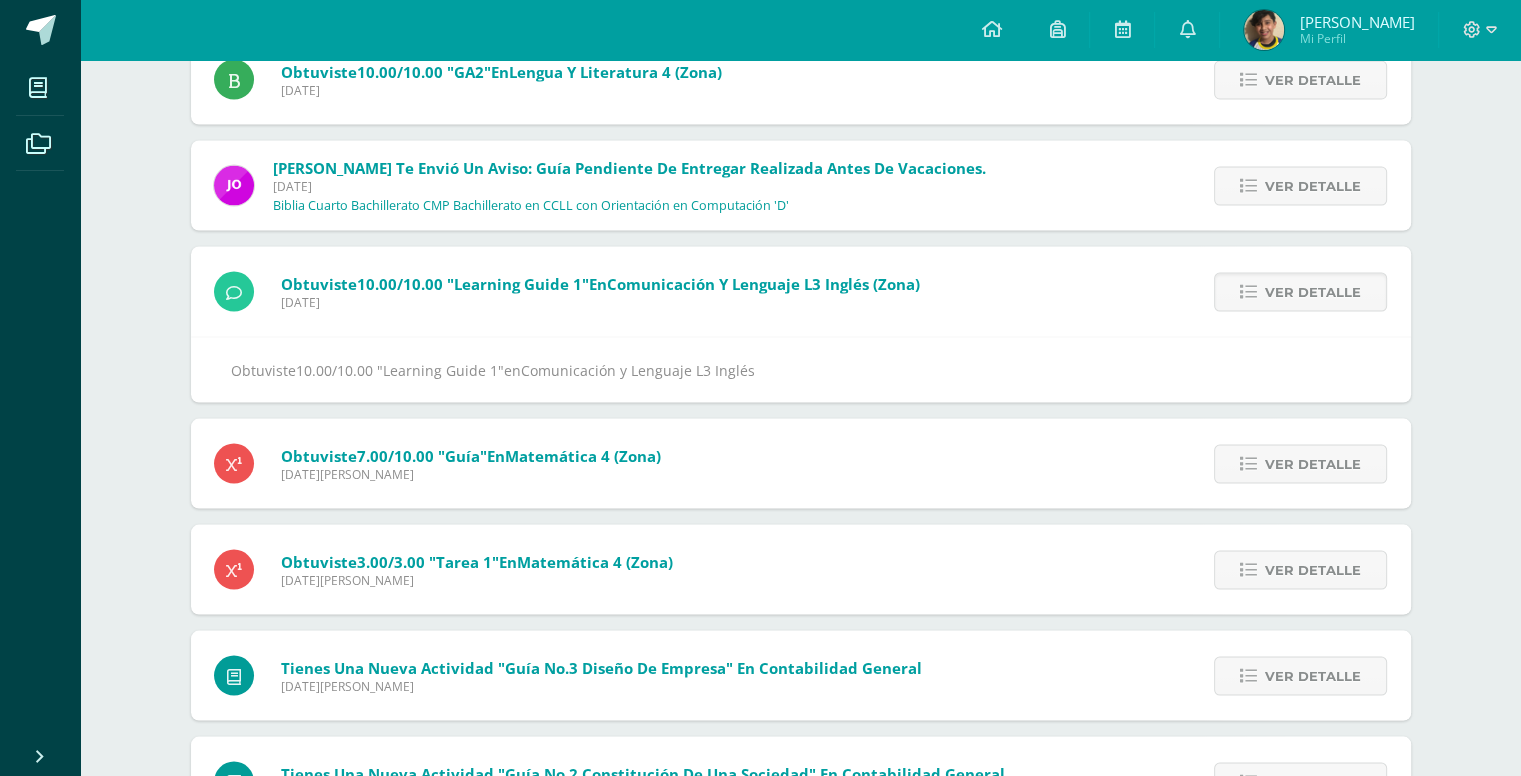 click at bounding box center (234, 291) 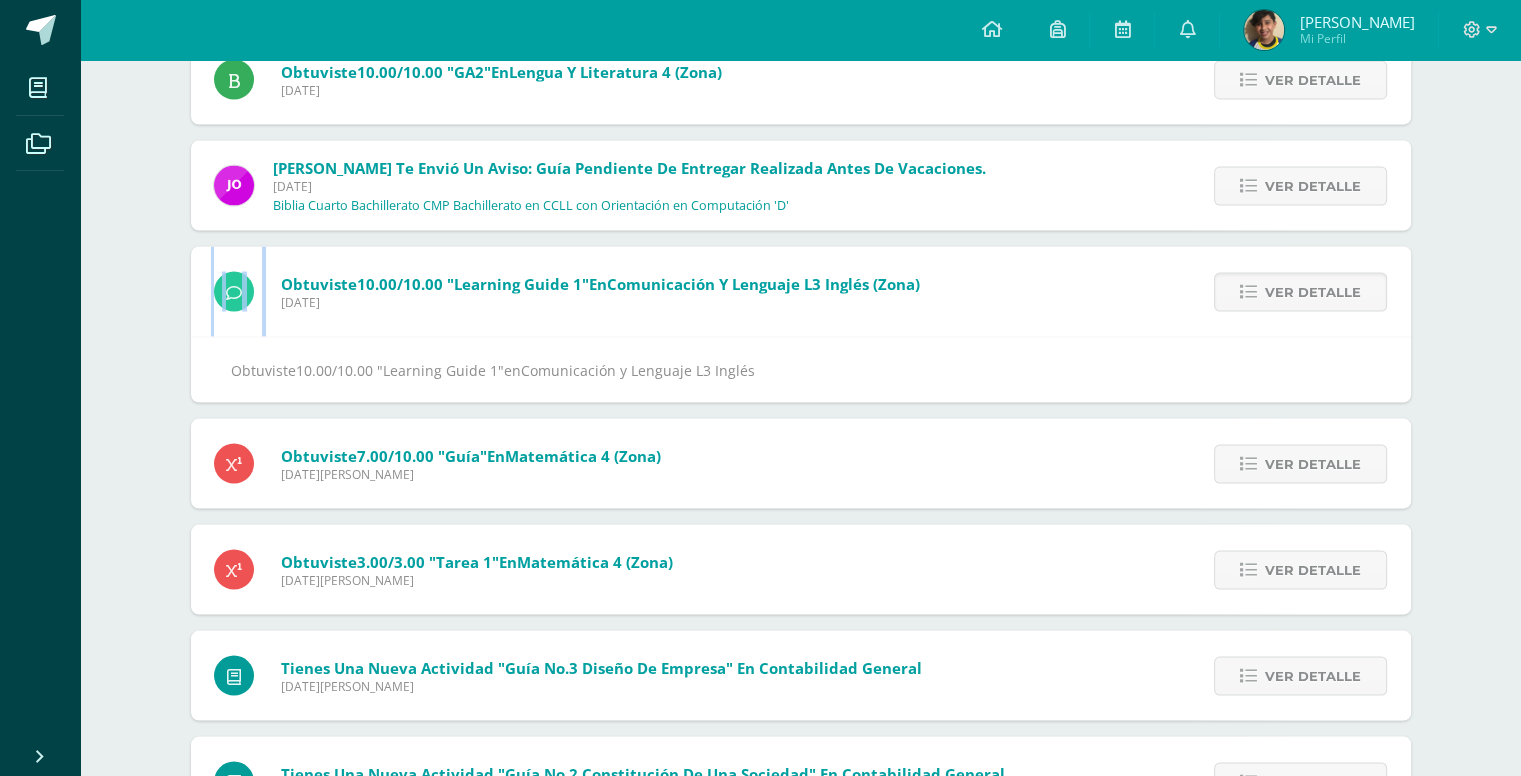 click at bounding box center [234, 291] 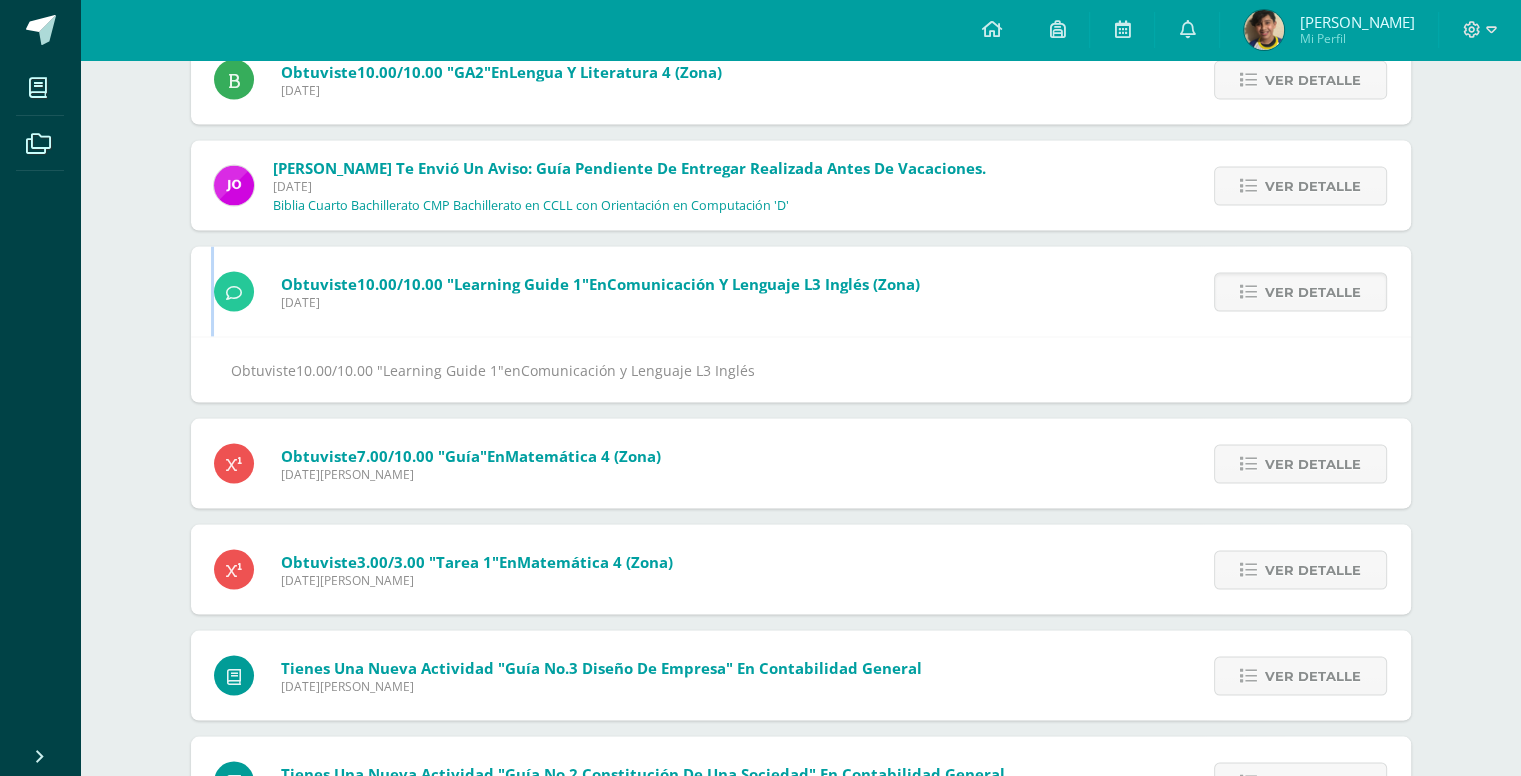 drag, startPoint x: 258, startPoint y: 295, endPoint x: 326, endPoint y: 280, distance: 69.63476 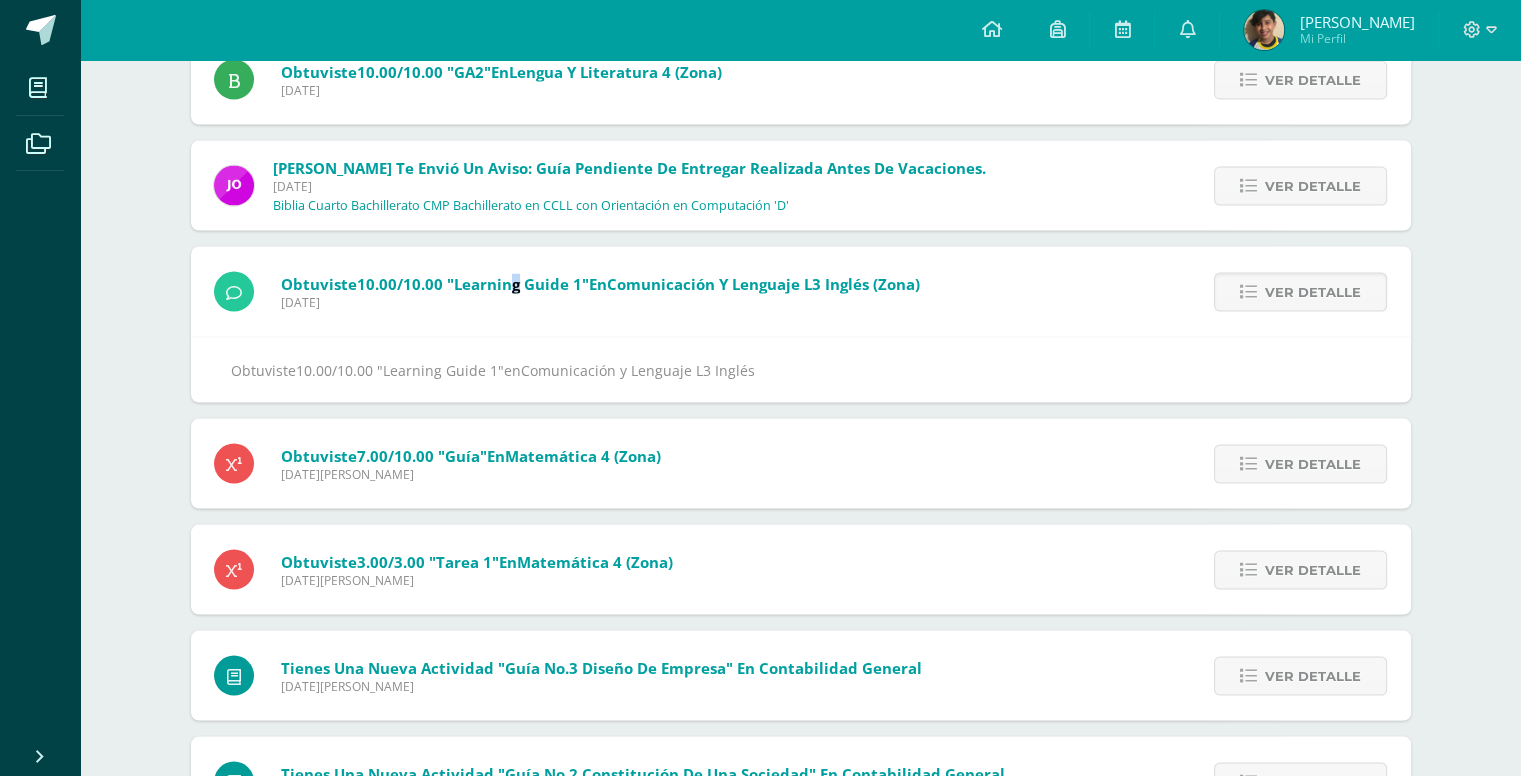 click on ""Learning Guide 1"" at bounding box center [518, 283] 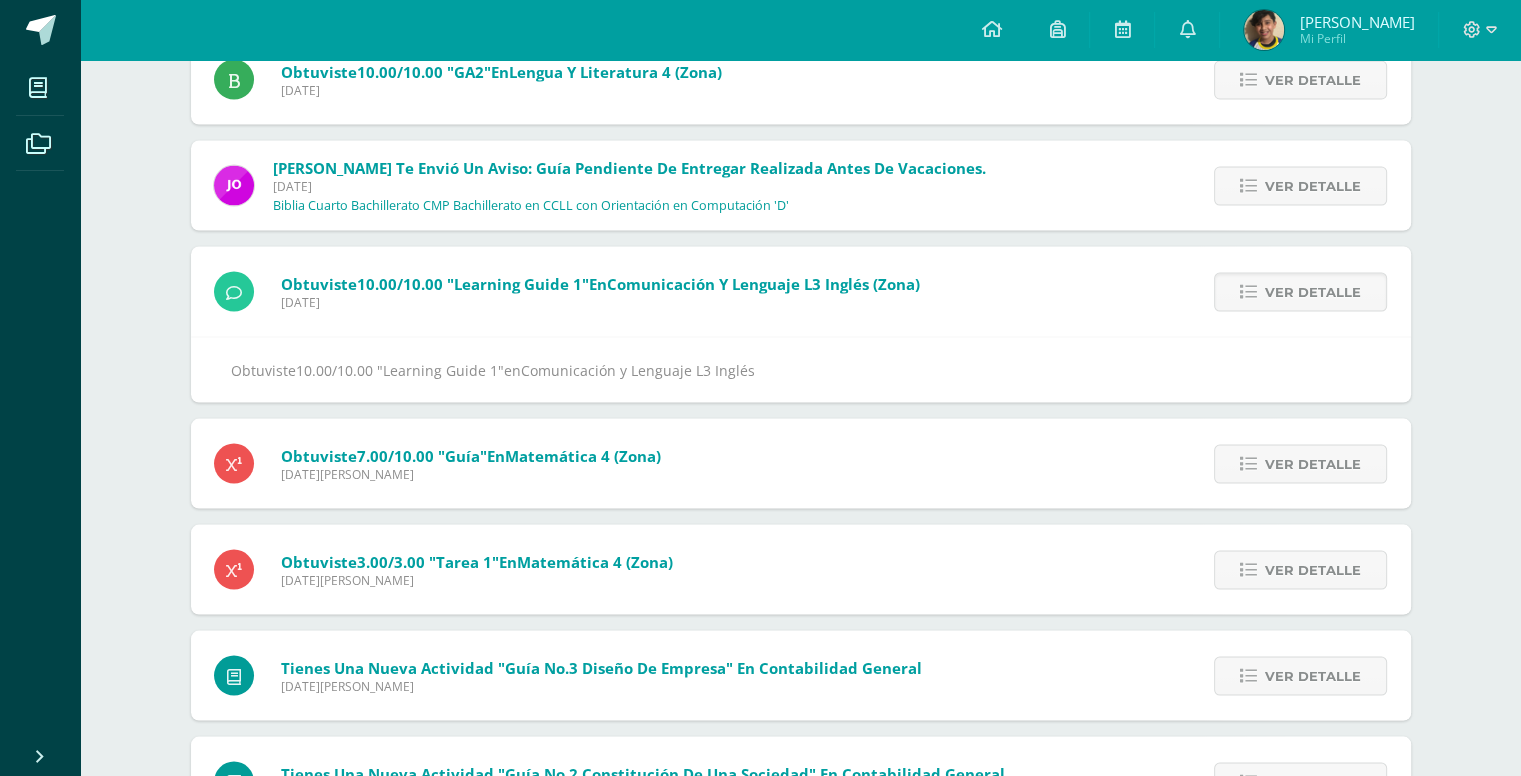 click on ""Learning Guide 1"" at bounding box center [518, 283] 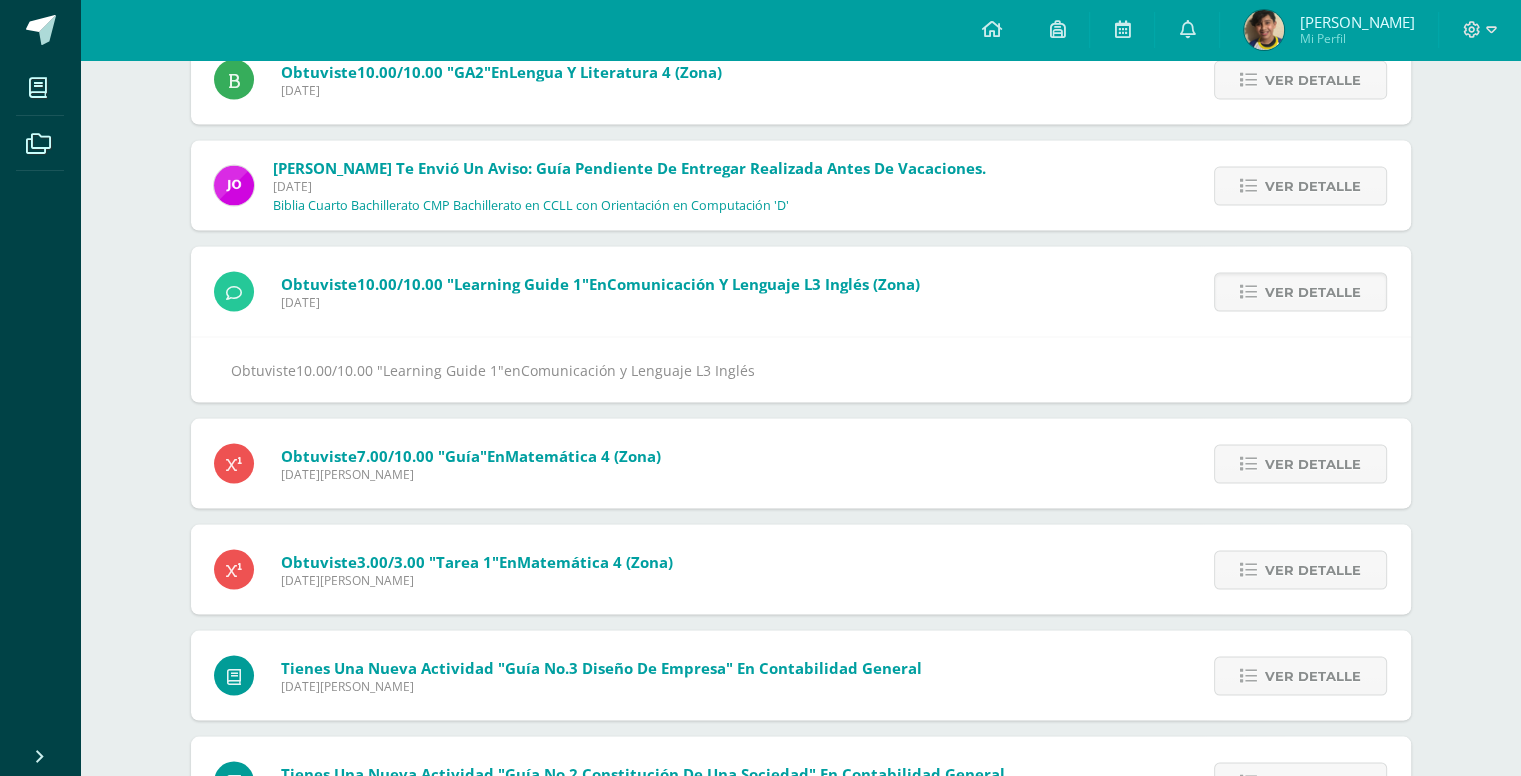drag, startPoint x: 1344, startPoint y: 16, endPoint x: 1333, endPoint y: 15, distance: 11.045361 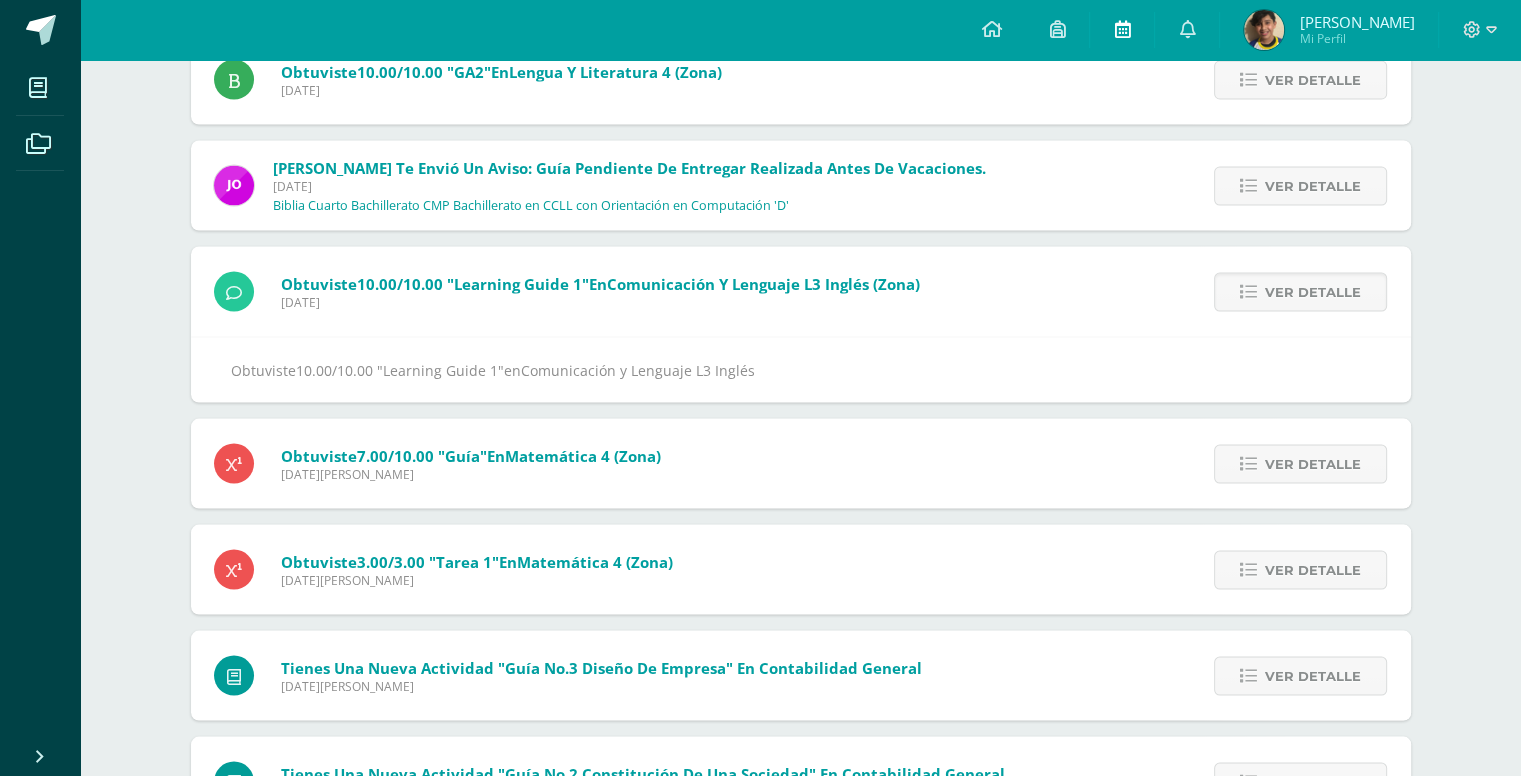 click at bounding box center (1122, 30) 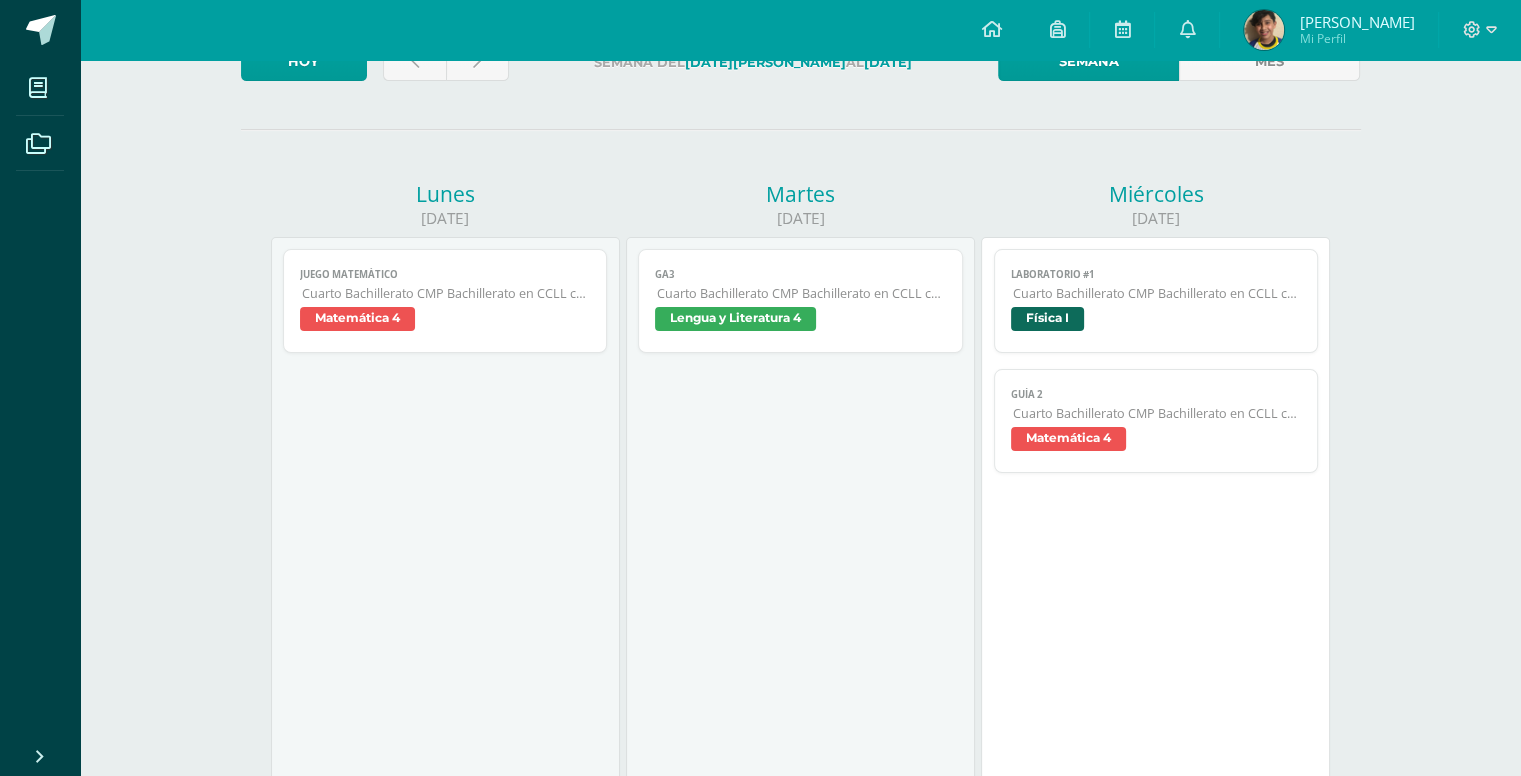 scroll, scrollTop: 0, scrollLeft: 0, axis: both 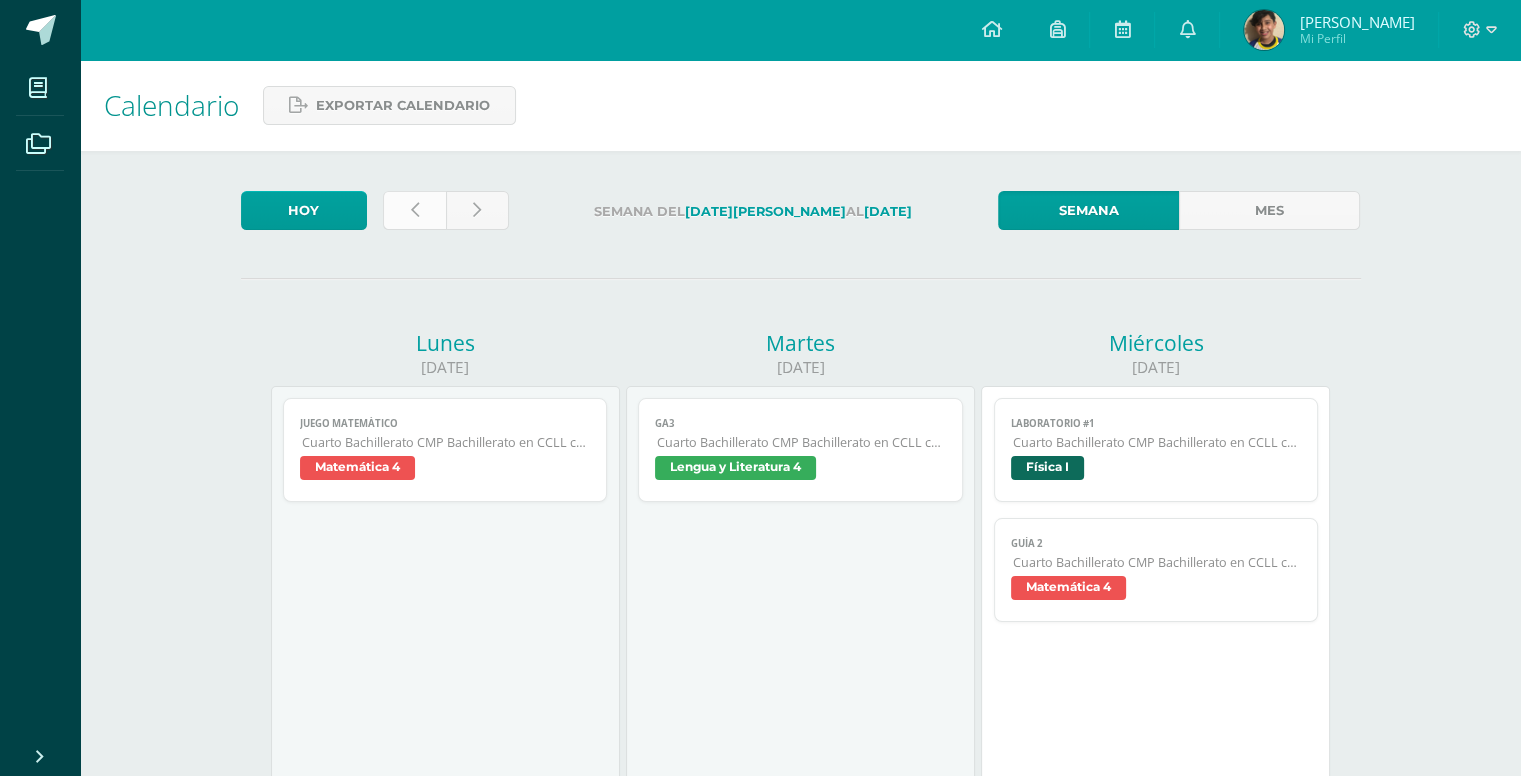 click at bounding box center [415, 210] 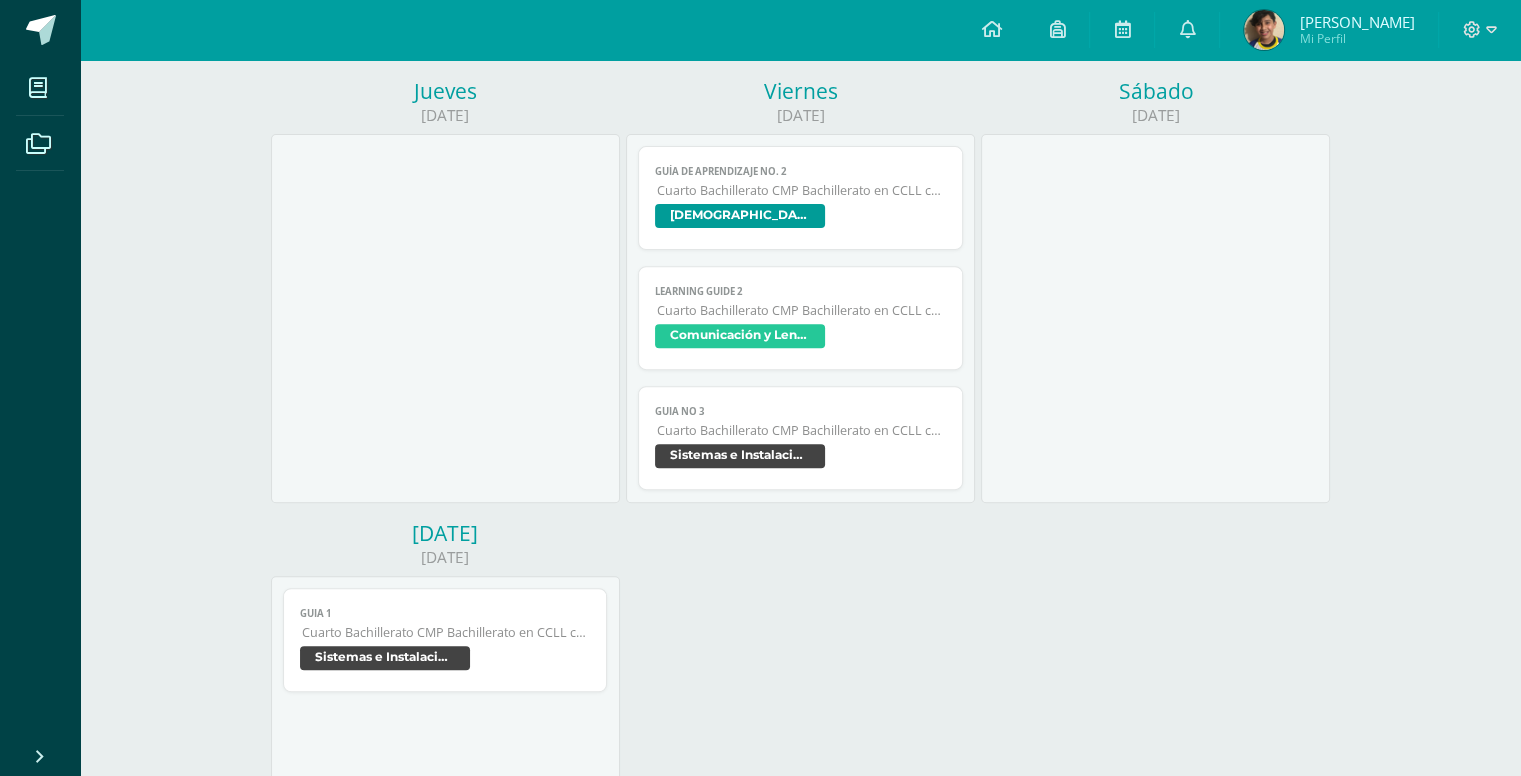 scroll, scrollTop: 700, scrollLeft: 0, axis: vertical 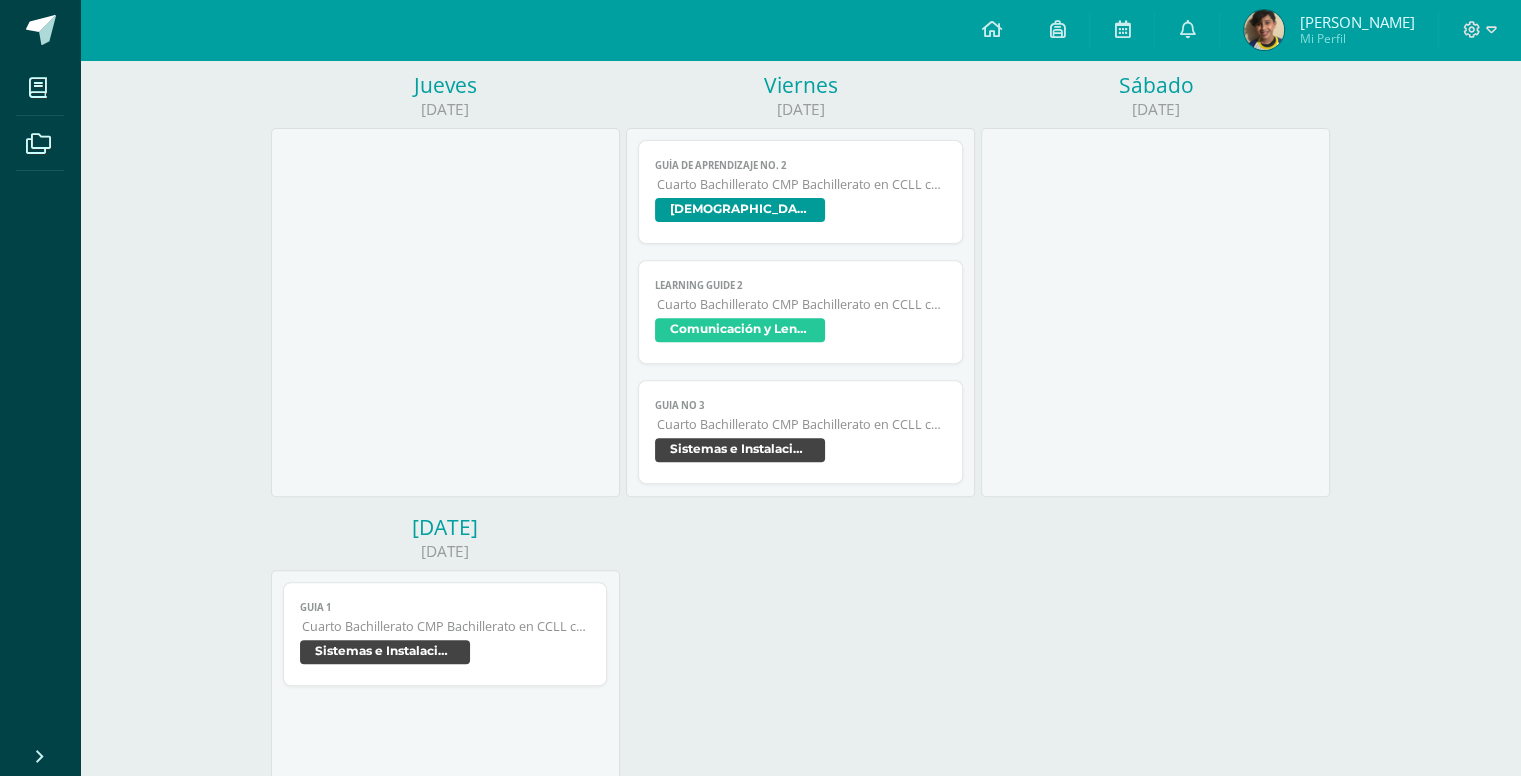 click on "Comunicación y Lenguaje L3 Inglés" at bounding box center [800, 332] 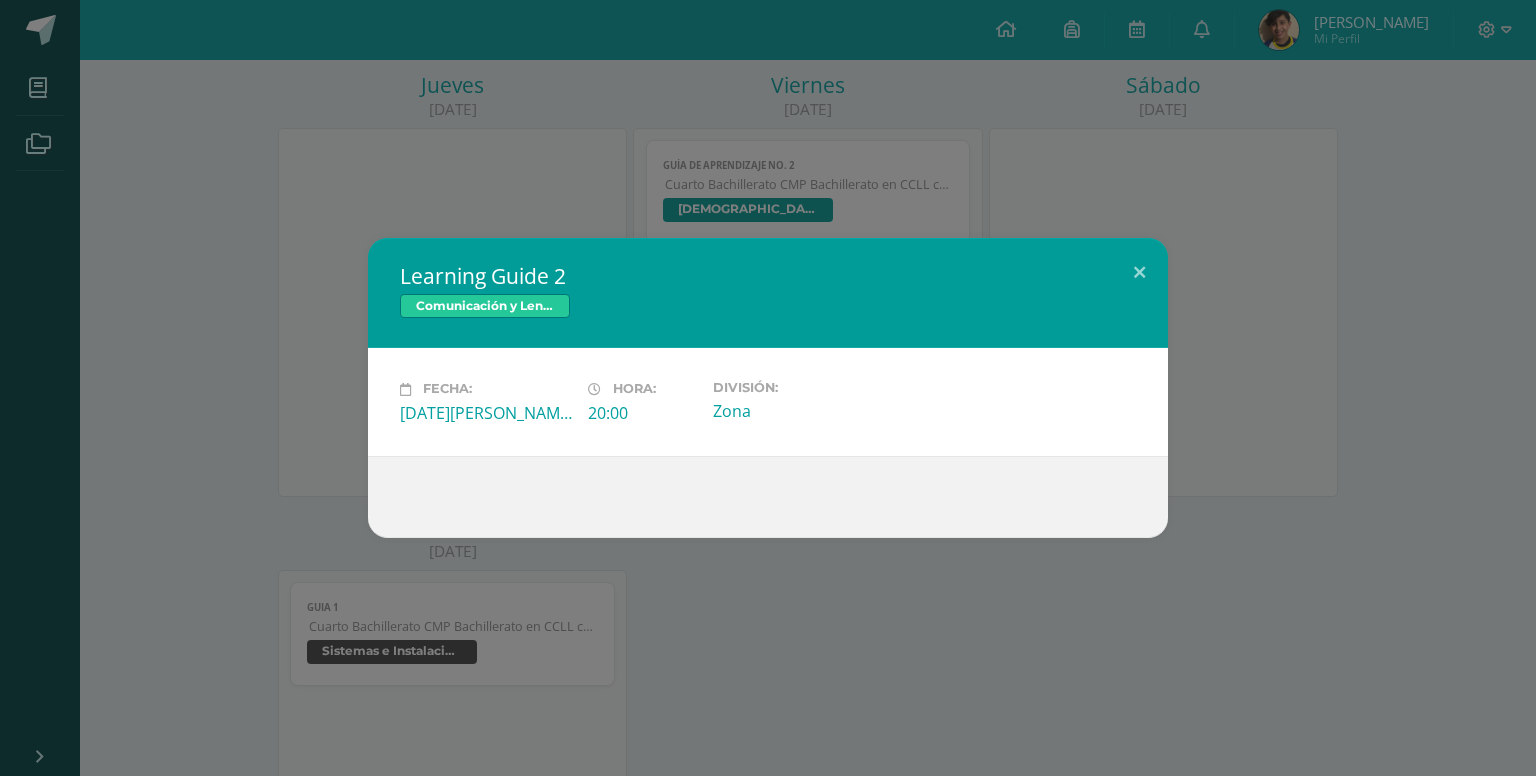 click on "Learning Guide 2
Comunicación y Lenguaje L3 Inglés
Fecha:
[DATE][PERSON_NAME]:
20:00
División:
Zona" at bounding box center [768, 388] 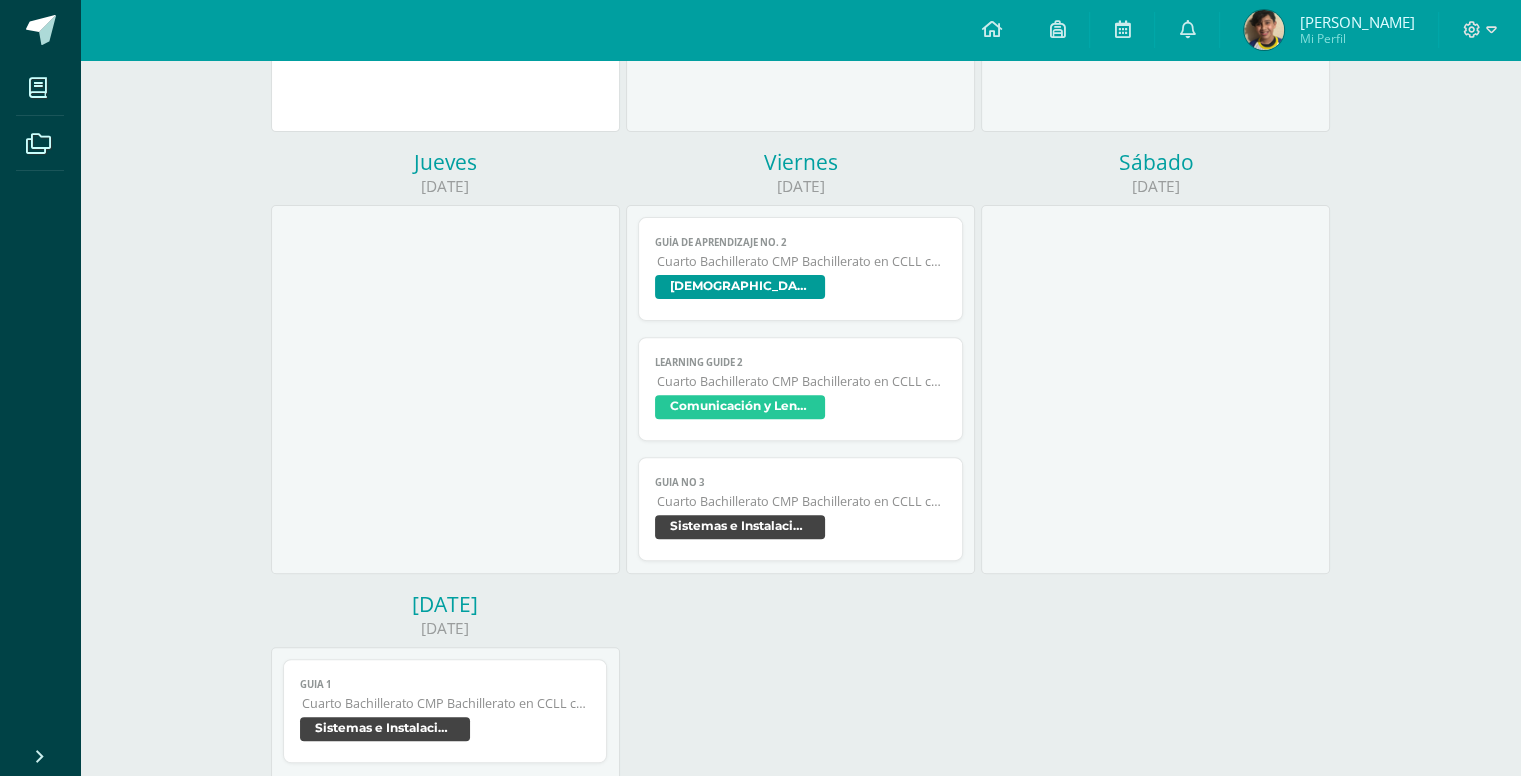 scroll, scrollTop: 0, scrollLeft: 0, axis: both 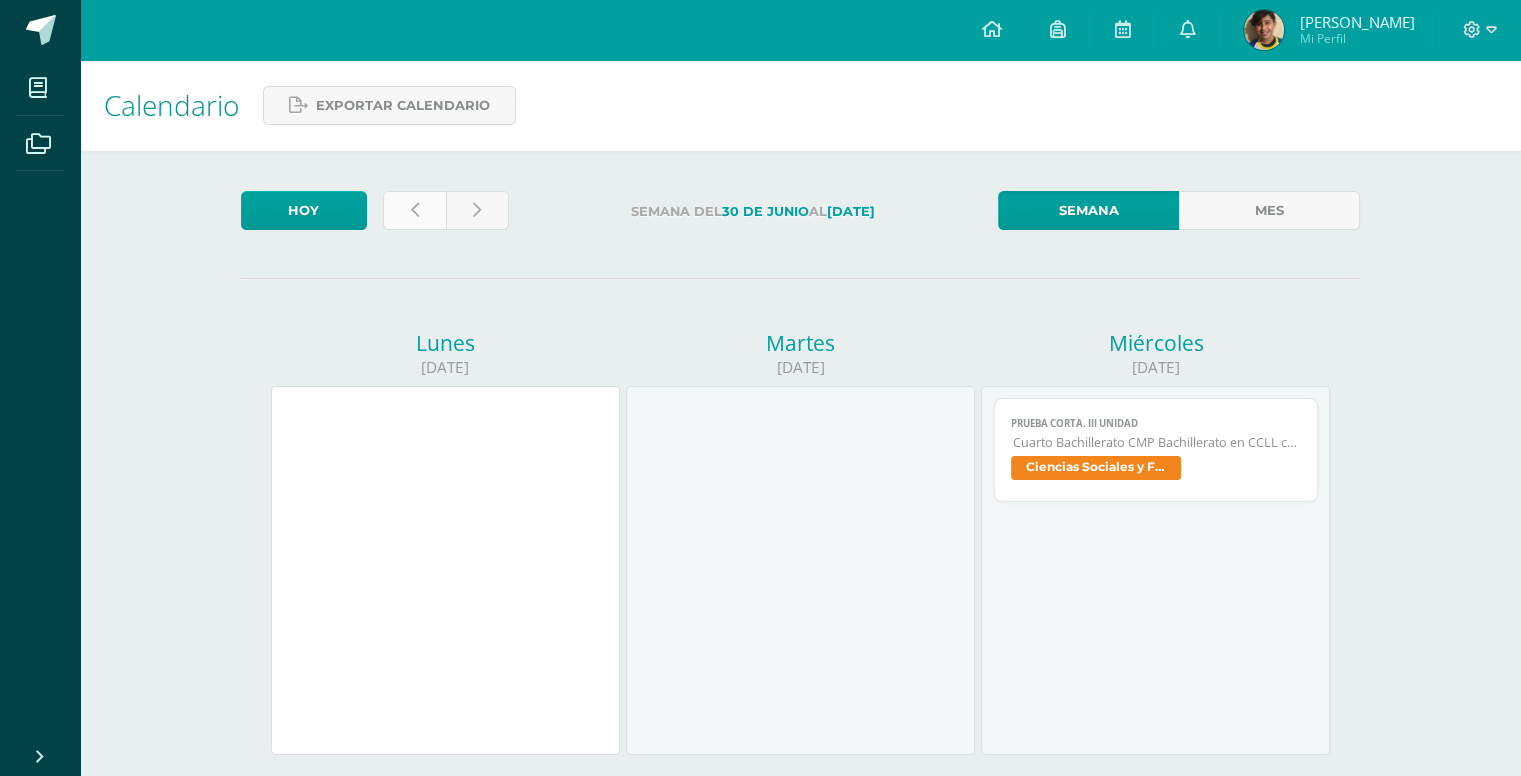 click at bounding box center (414, 210) 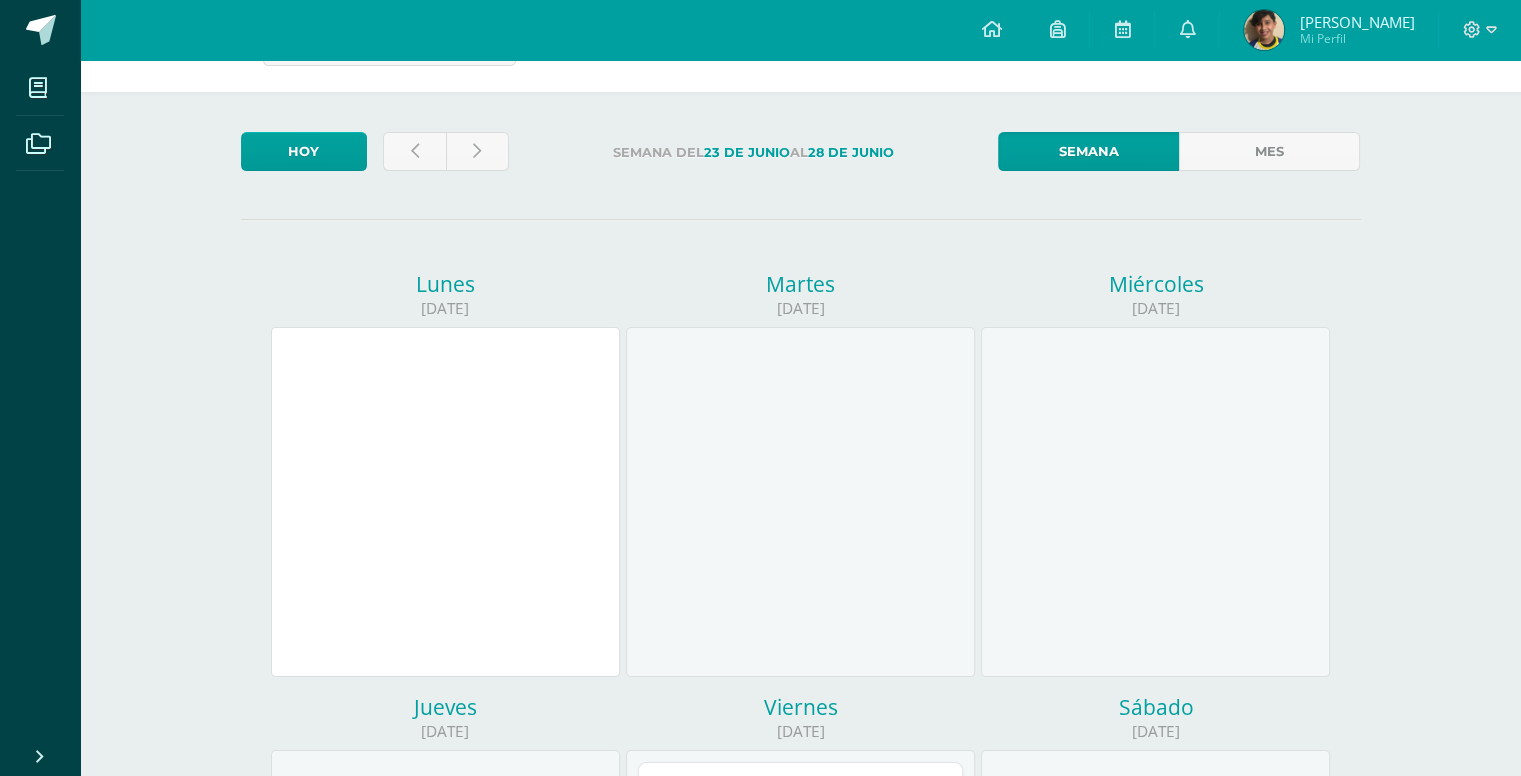 scroll, scrollTop: 0, scrollLeft: 0, axis: both 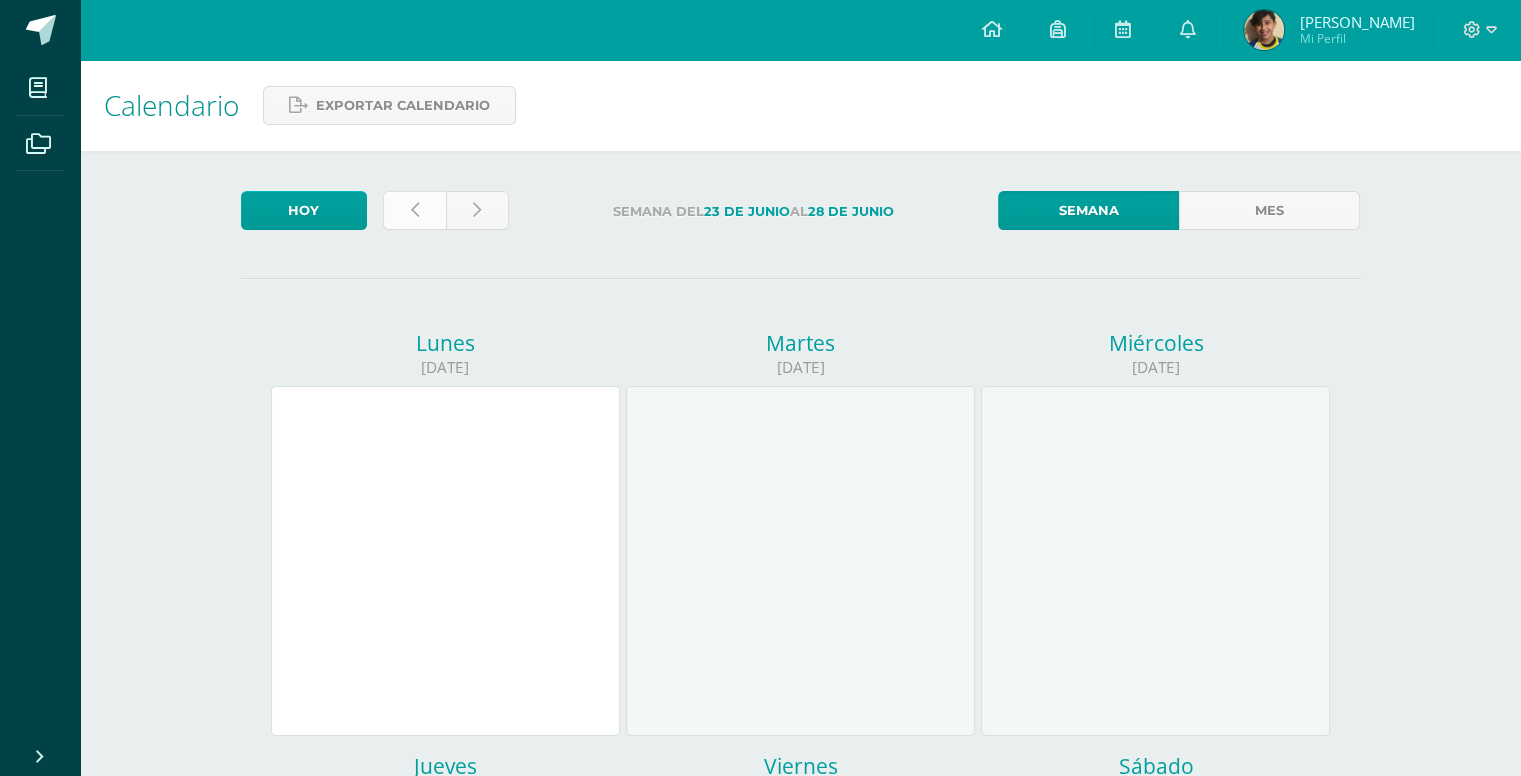 click at bounding box center (414, 210) 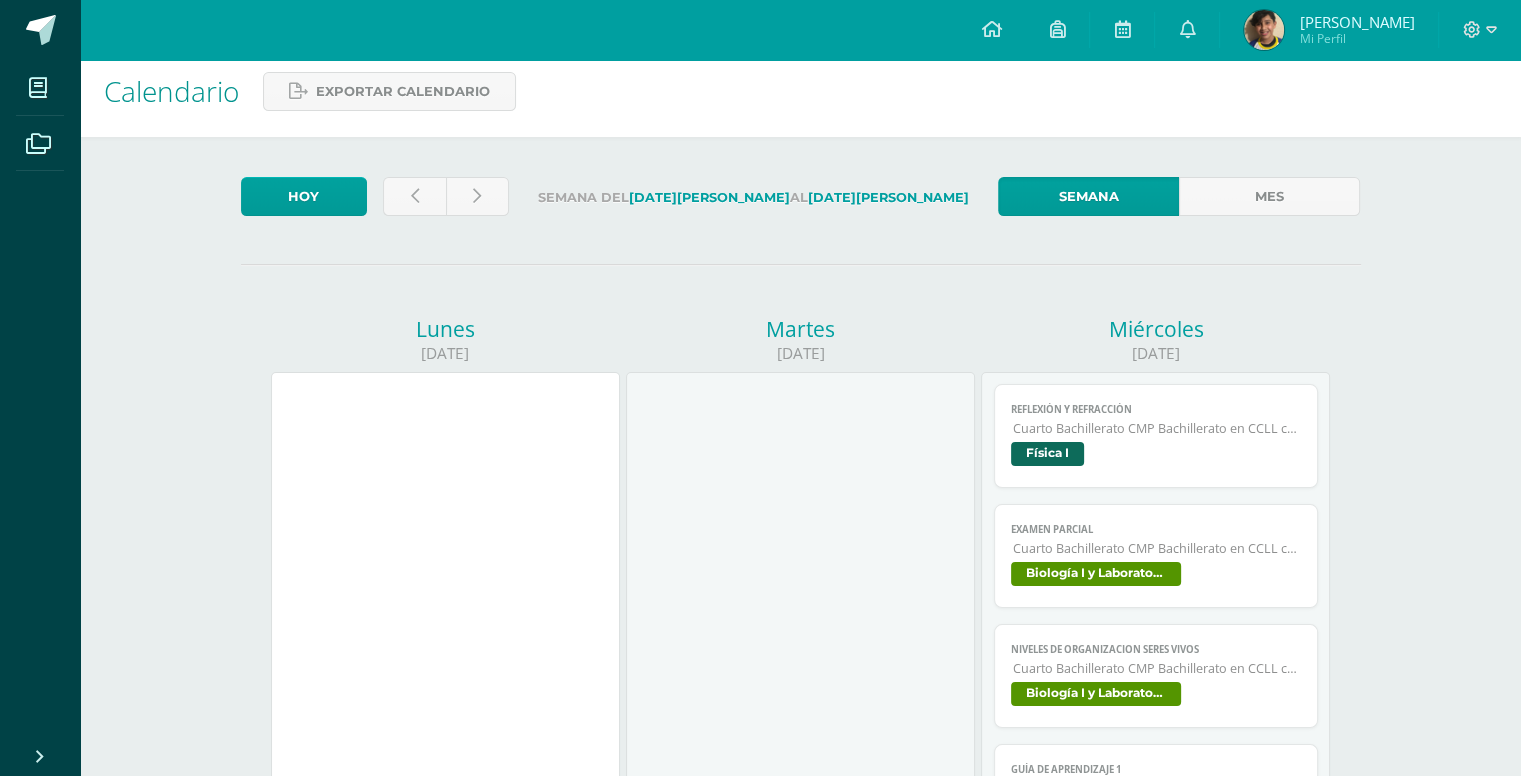 scroll, scrollTop: 0, scrollLeft: 0, axis: both 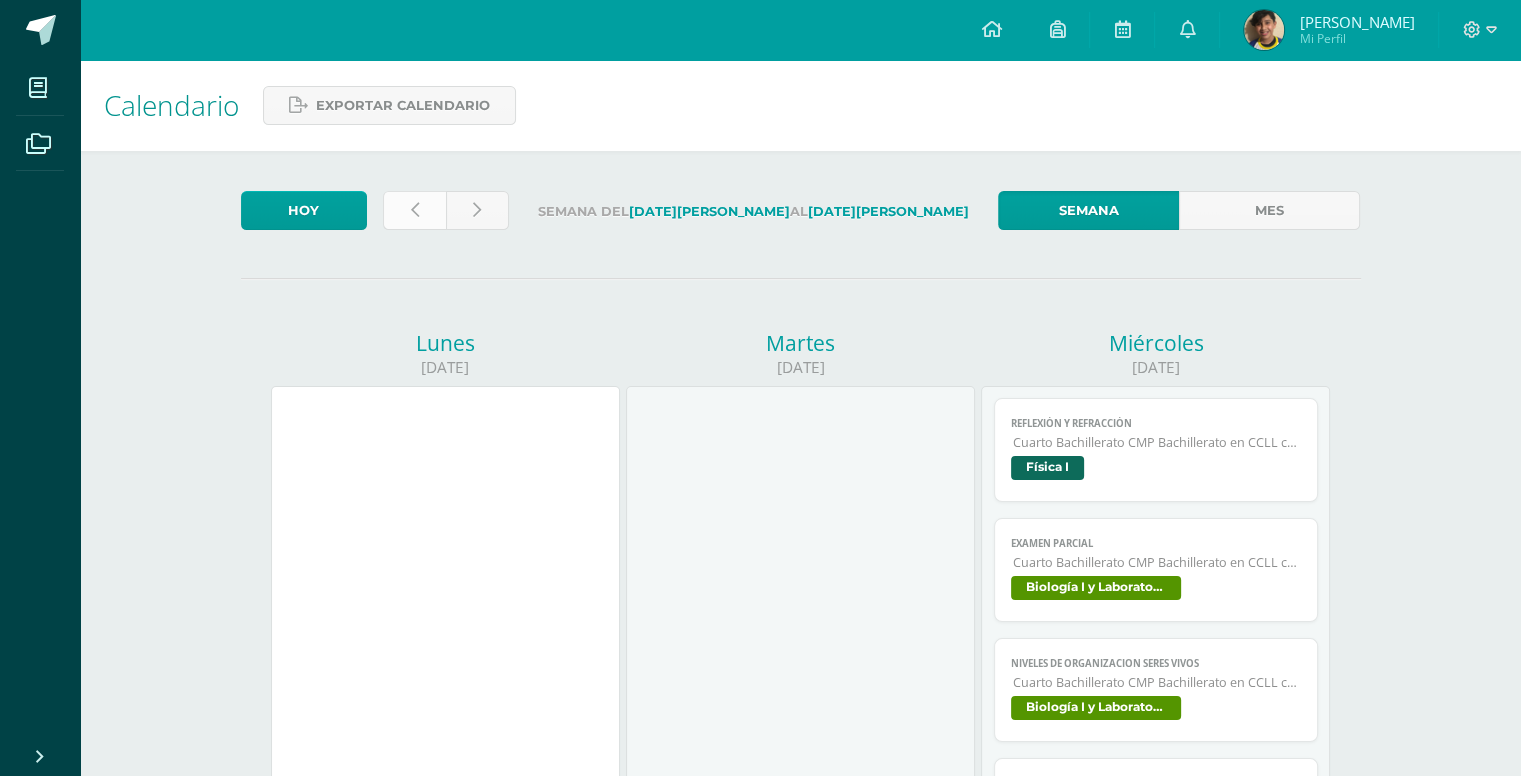 click at bounding box center (414, 210) 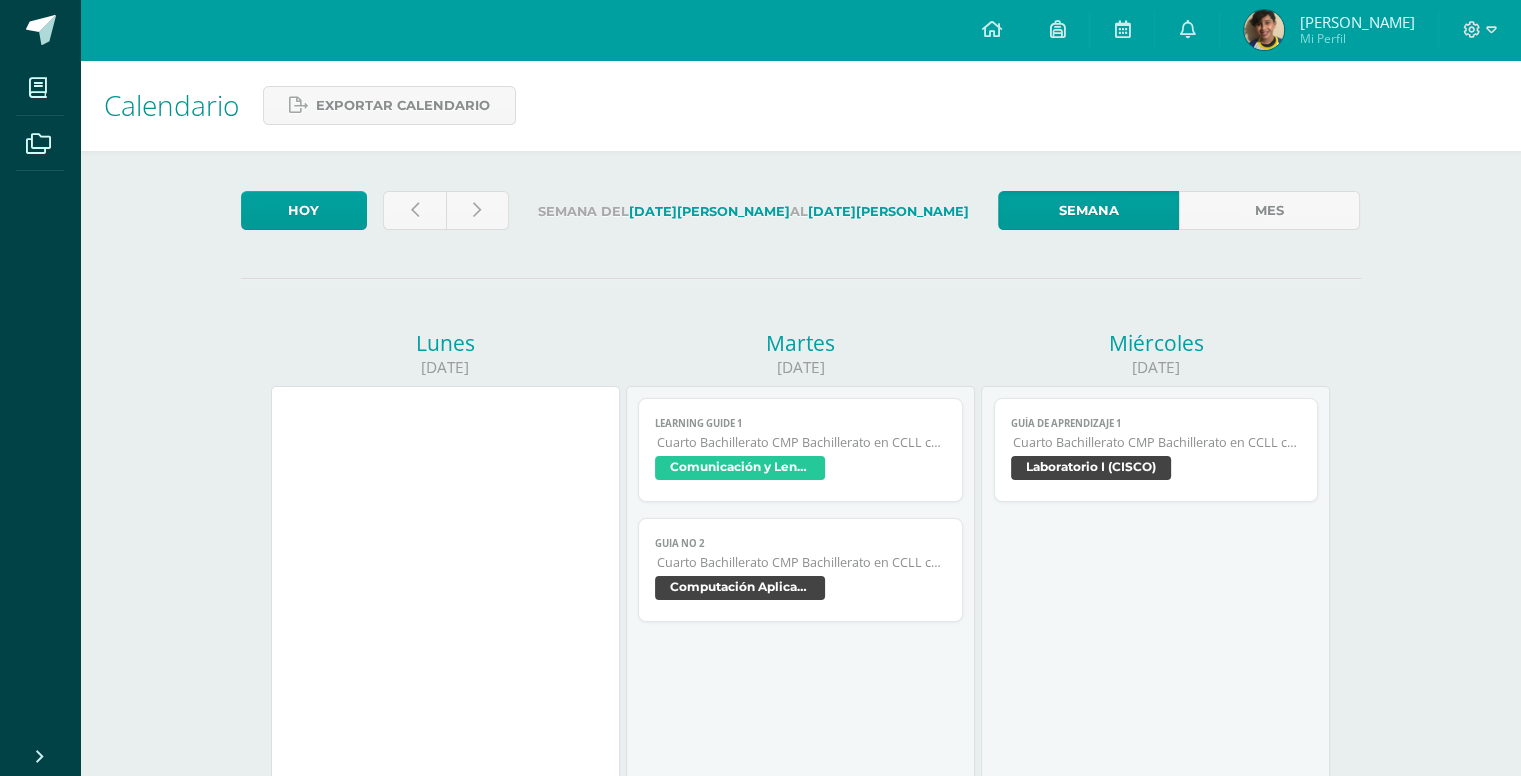 scroll, scrollTop: 200, scrollLeft: 0, axis: vertical 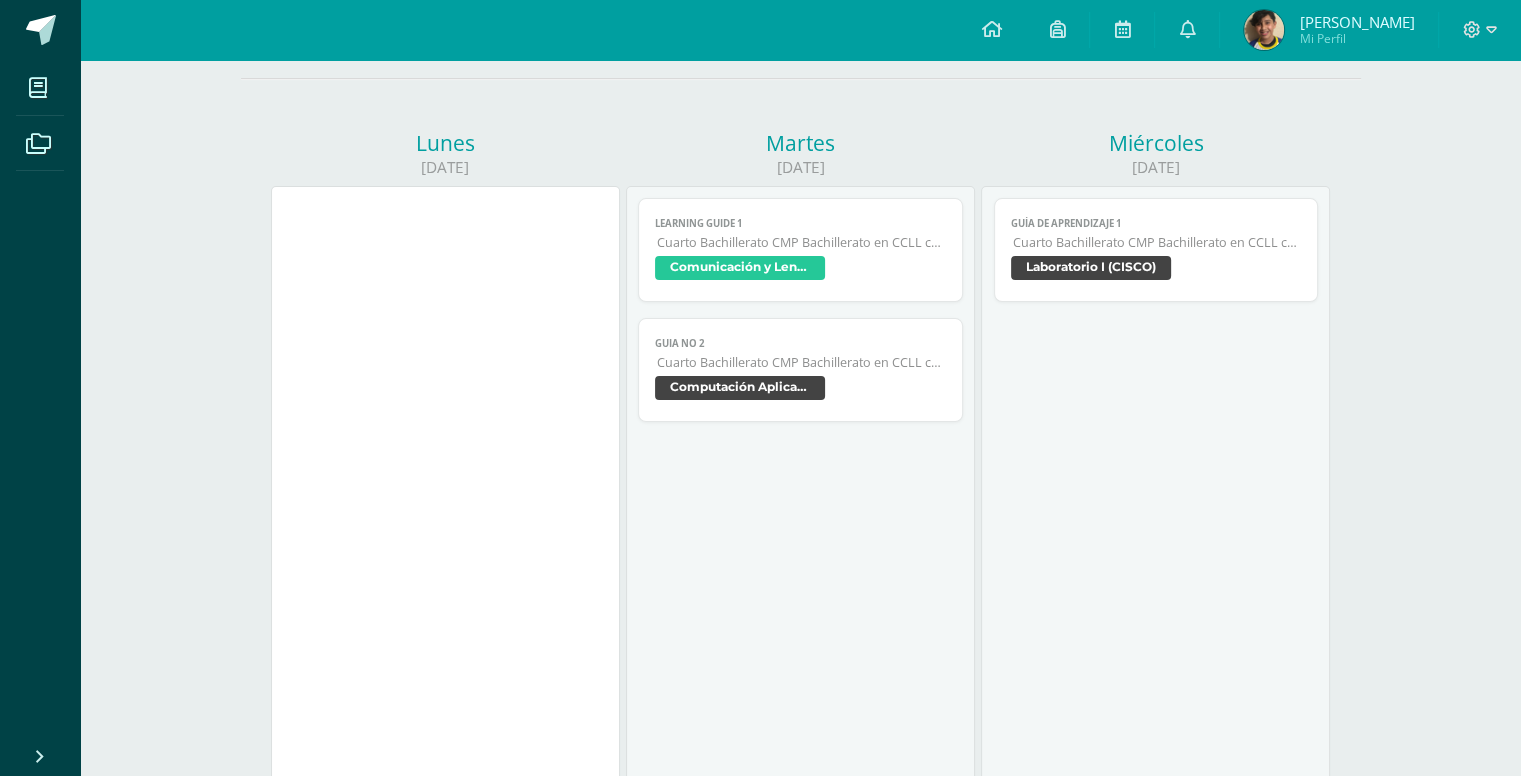 click on "Learning Guide 1 Cuarto Bachillerato CMP Bachillerato en CCLL con Orientación en Computación Comunicación y Lenguaje L3 Inglés" at bounding box center (800, 250) 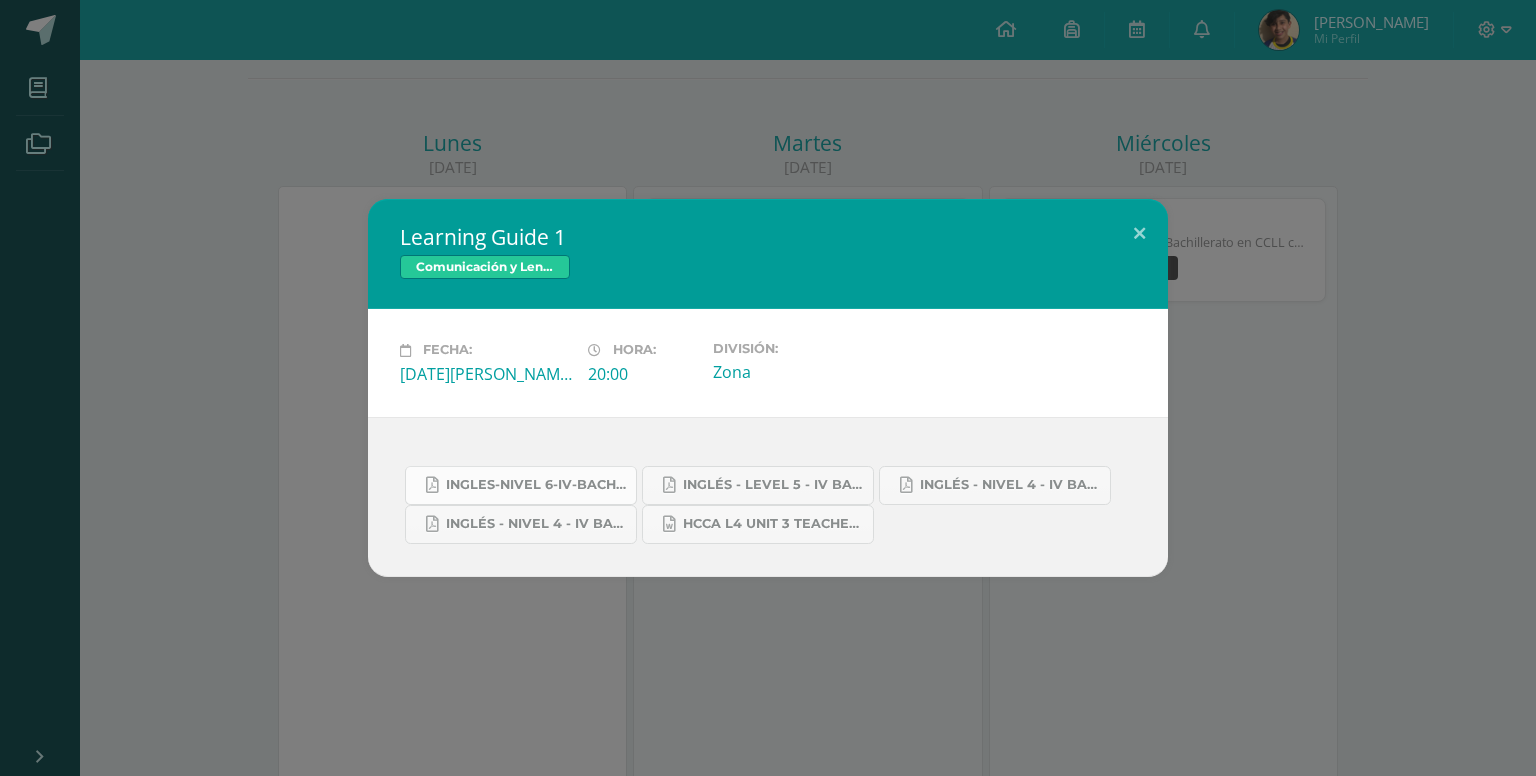 click on "INGLES-NIVEL 6-IV-BACHILLERATO-III UNIDAD MISS [PERSON_NAME].pdf" at bounding box center (536, 485) 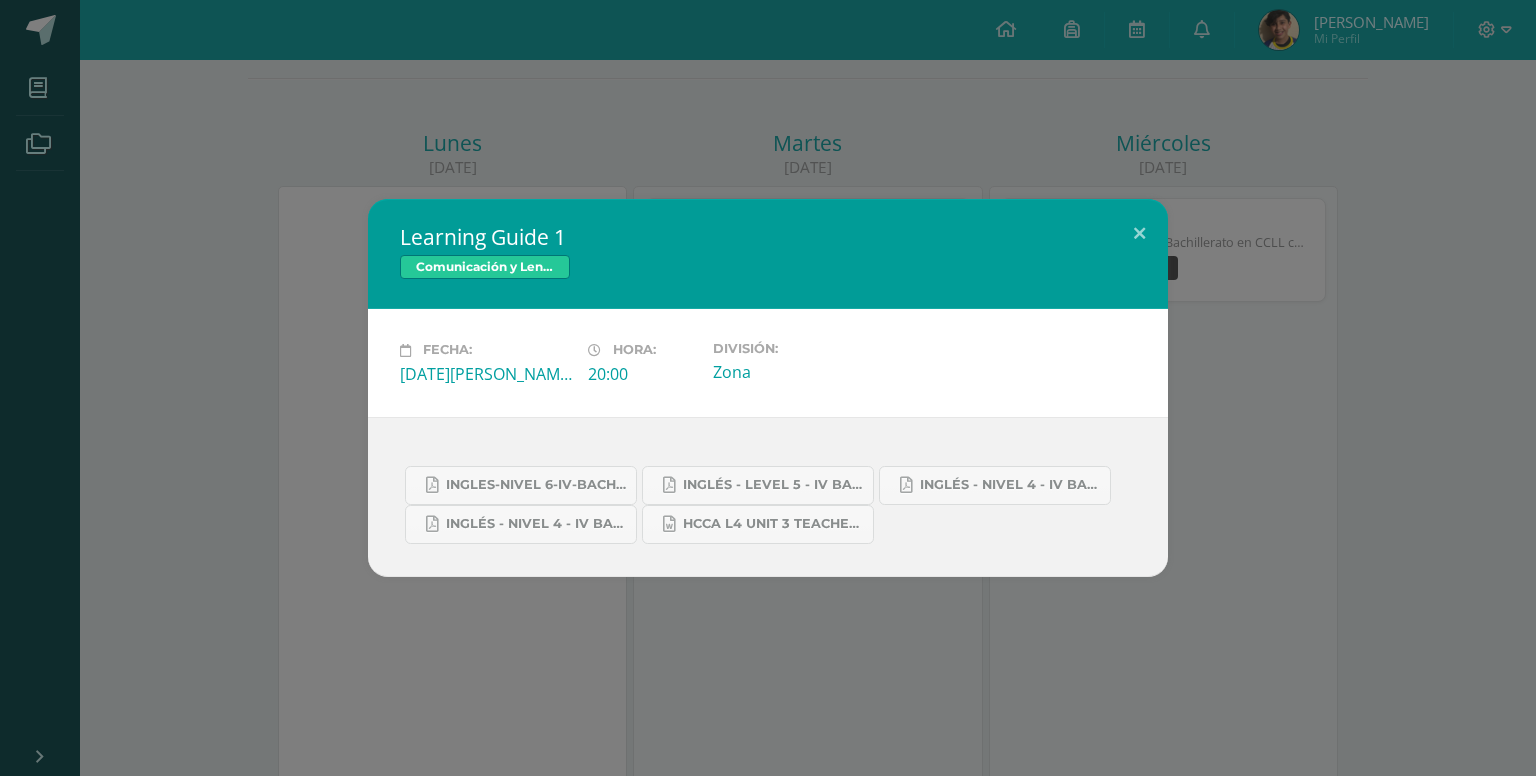 click on "Learning Guide 1
Comunicación y Lenguaje L3 Inglés
Fecha:
[DATE][PERSON_NAME]
Hora:
20:00
División:
Zona" at bounding box center [768, 388] 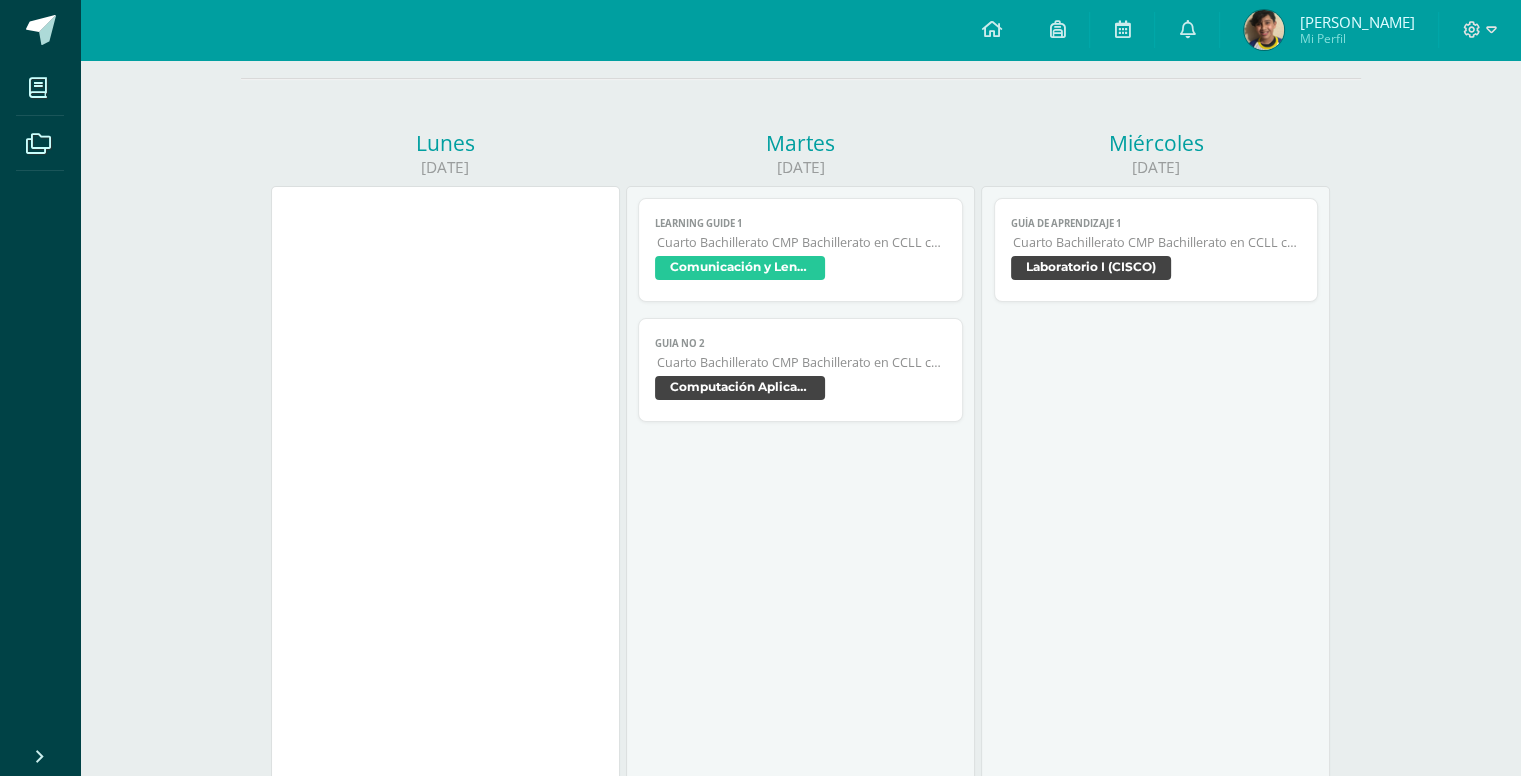 click on "Cuarto Bachillerato CMP Bachillerato en CCLL con Orientación en Computación" at bounding box center [801, 362] 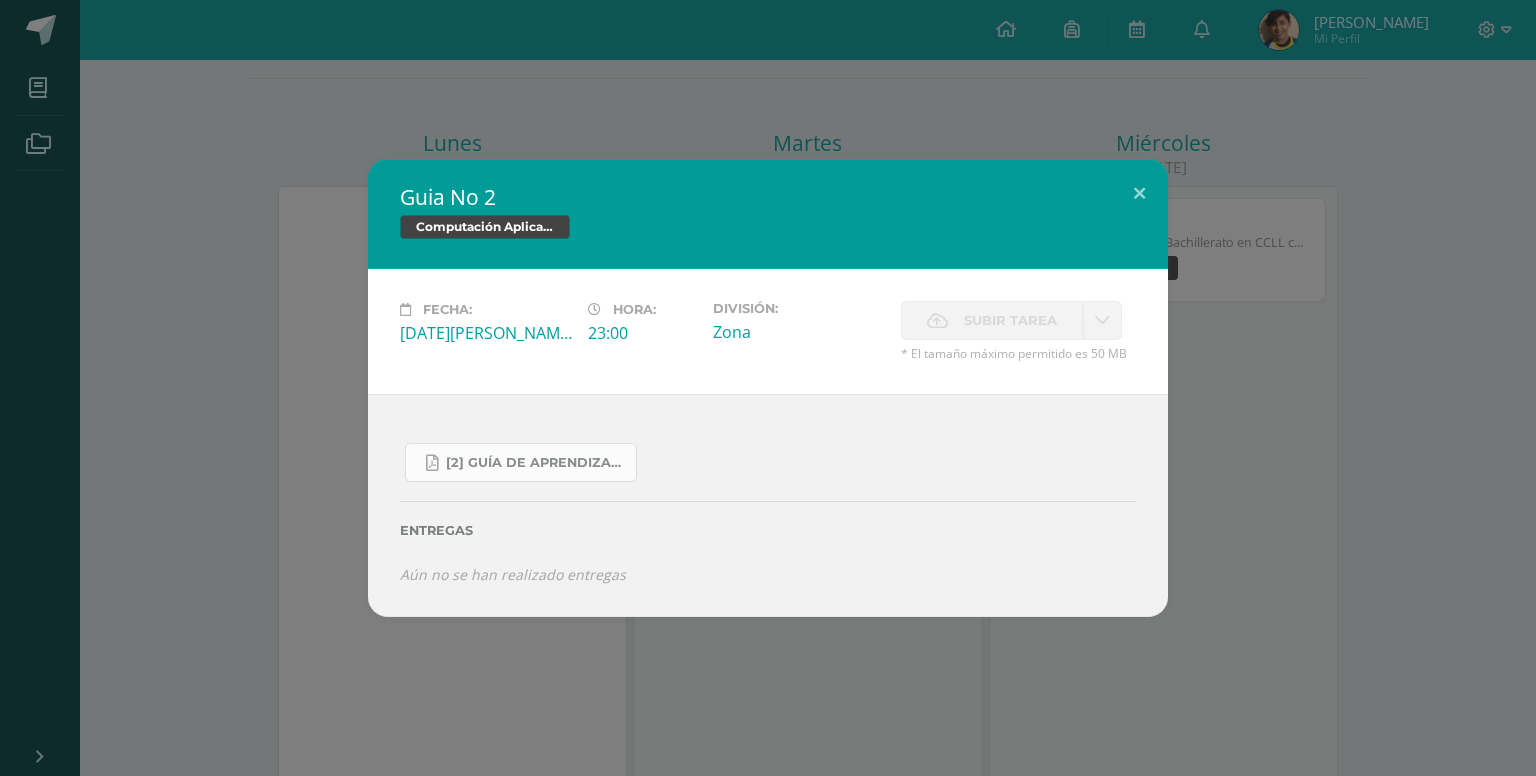 click on "[2] Guía de Aprendizaje - Computación Aplicada.pdf" at bounding box center (521, 462) 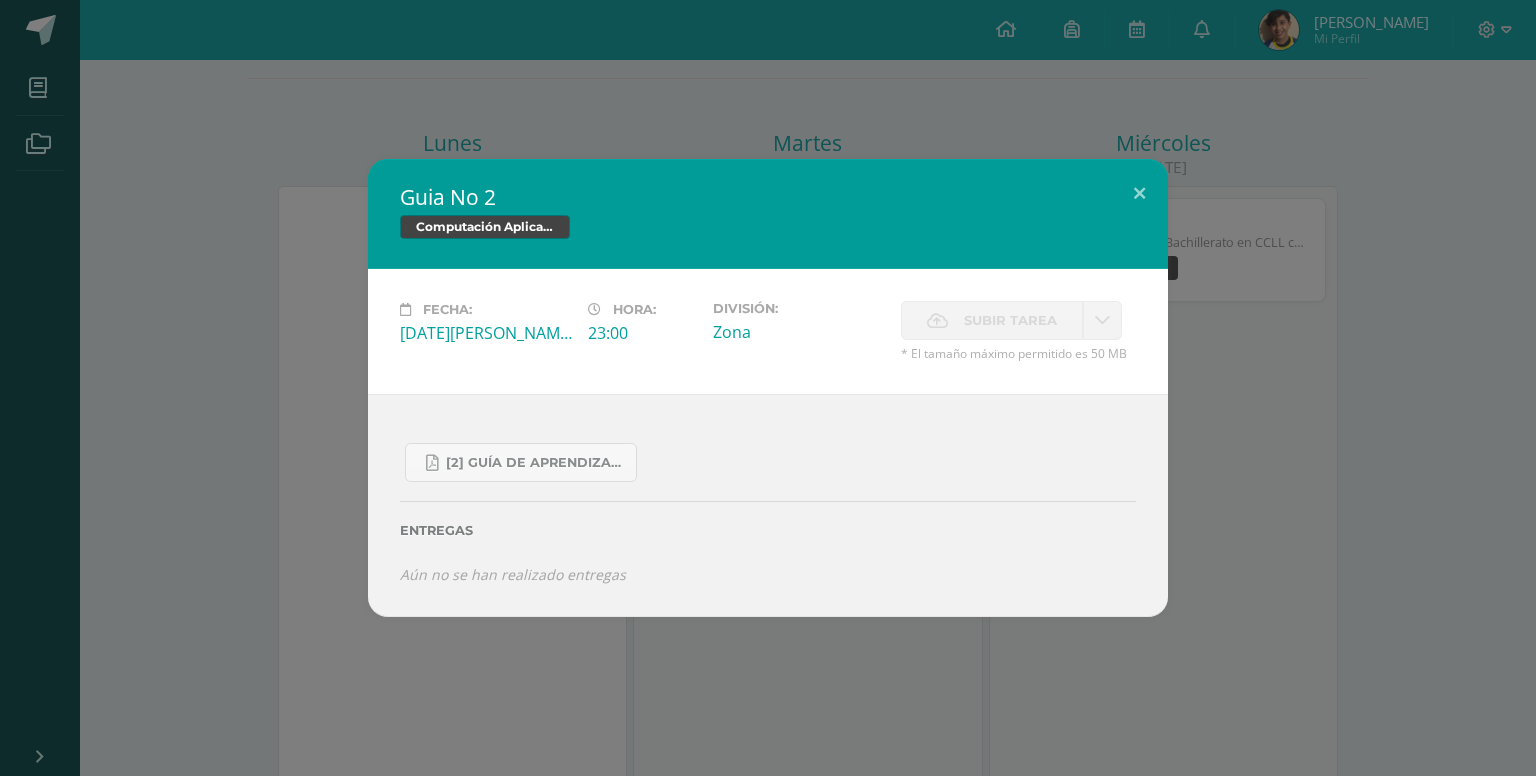 click on "Guia No 2
Computación Aplicada (Informática)
Fecha:
[DATE][PERSON_NAME]
Hora:
23:00
División:
Zona" at bounding box center [768, 388] 